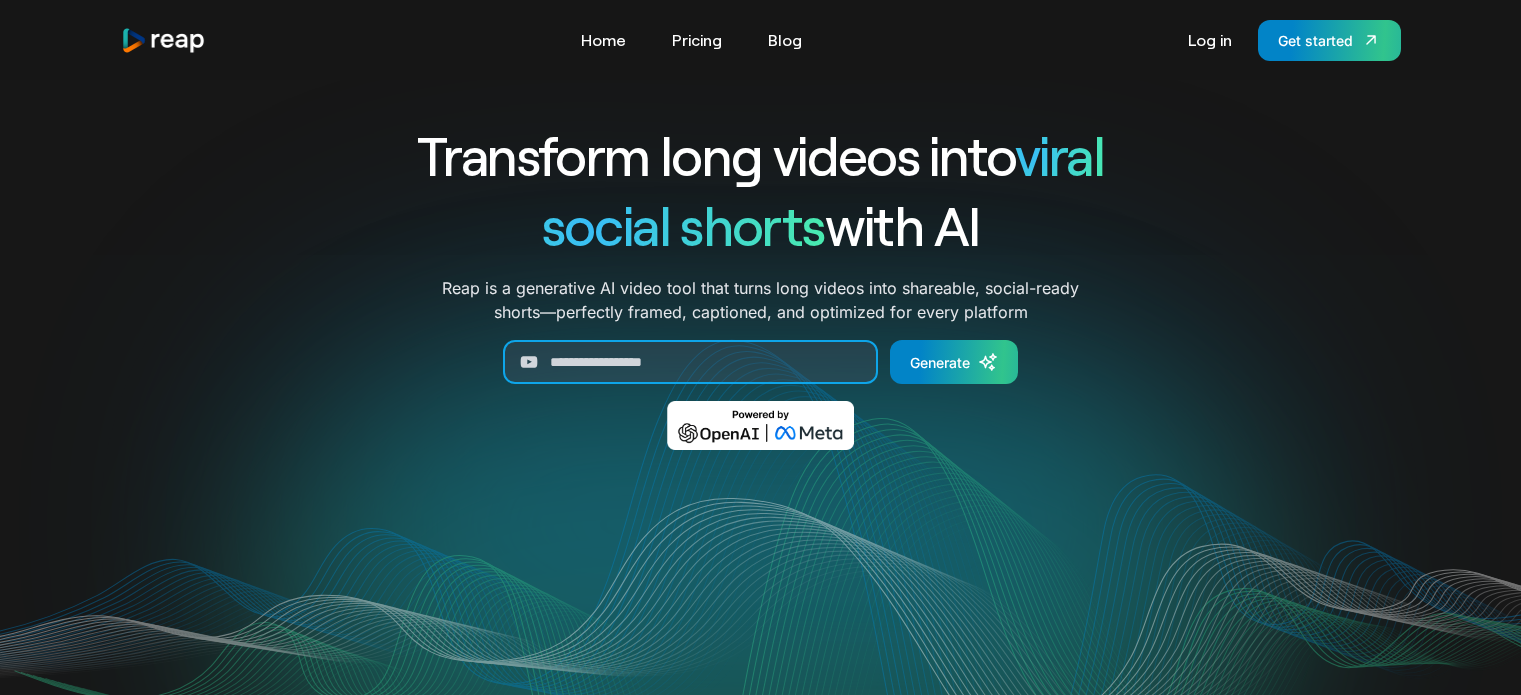 scroll, scrollTop: 0, scrollLeft: 0, axis: both 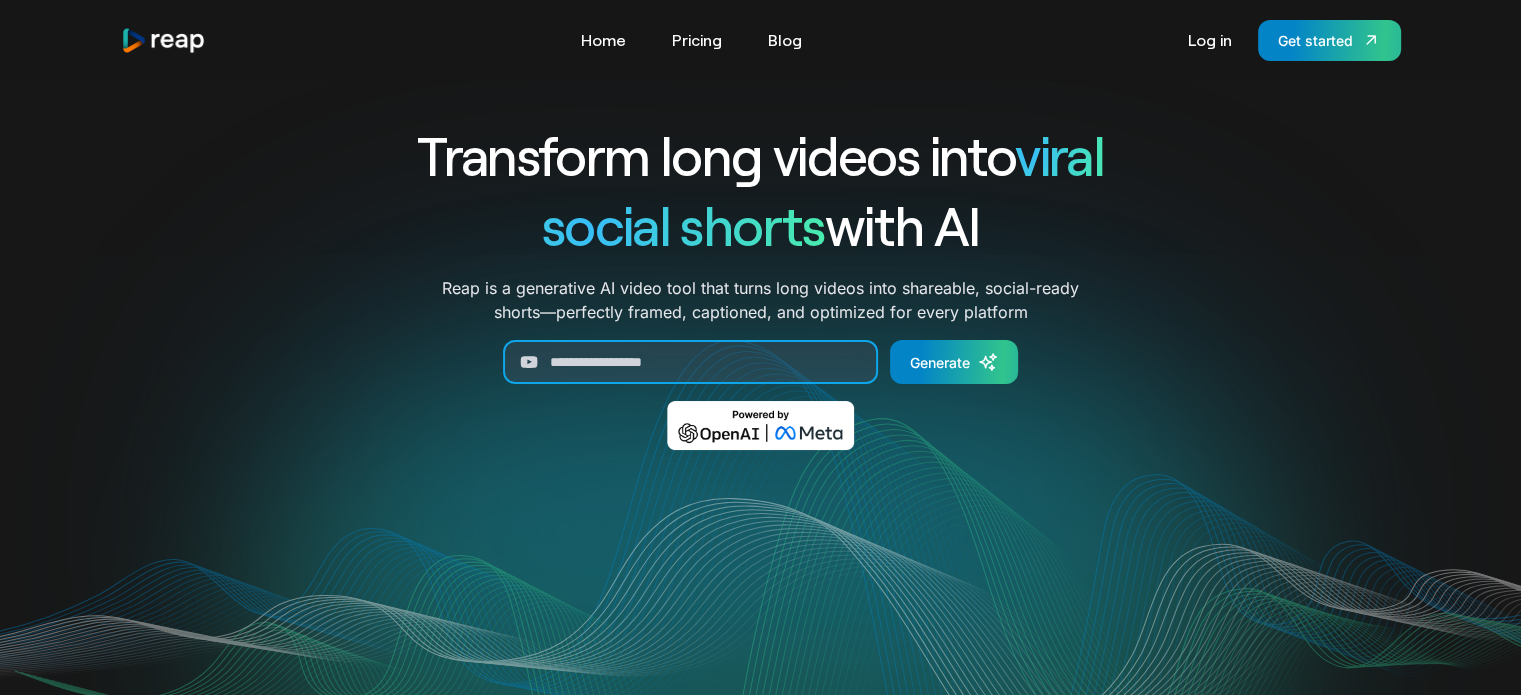 paste on "**********" 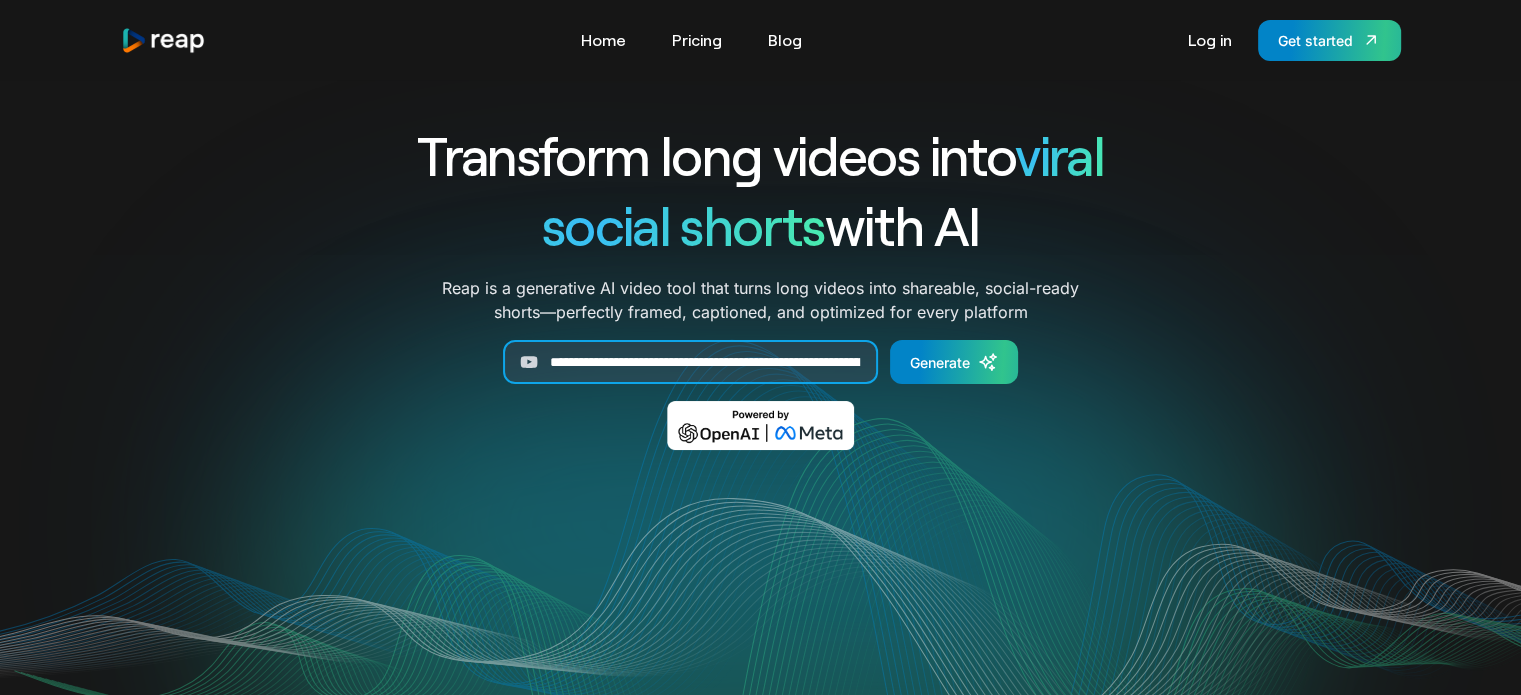 scroll, scrollTop: 0, scrollLeft: 584, axis: horizontal 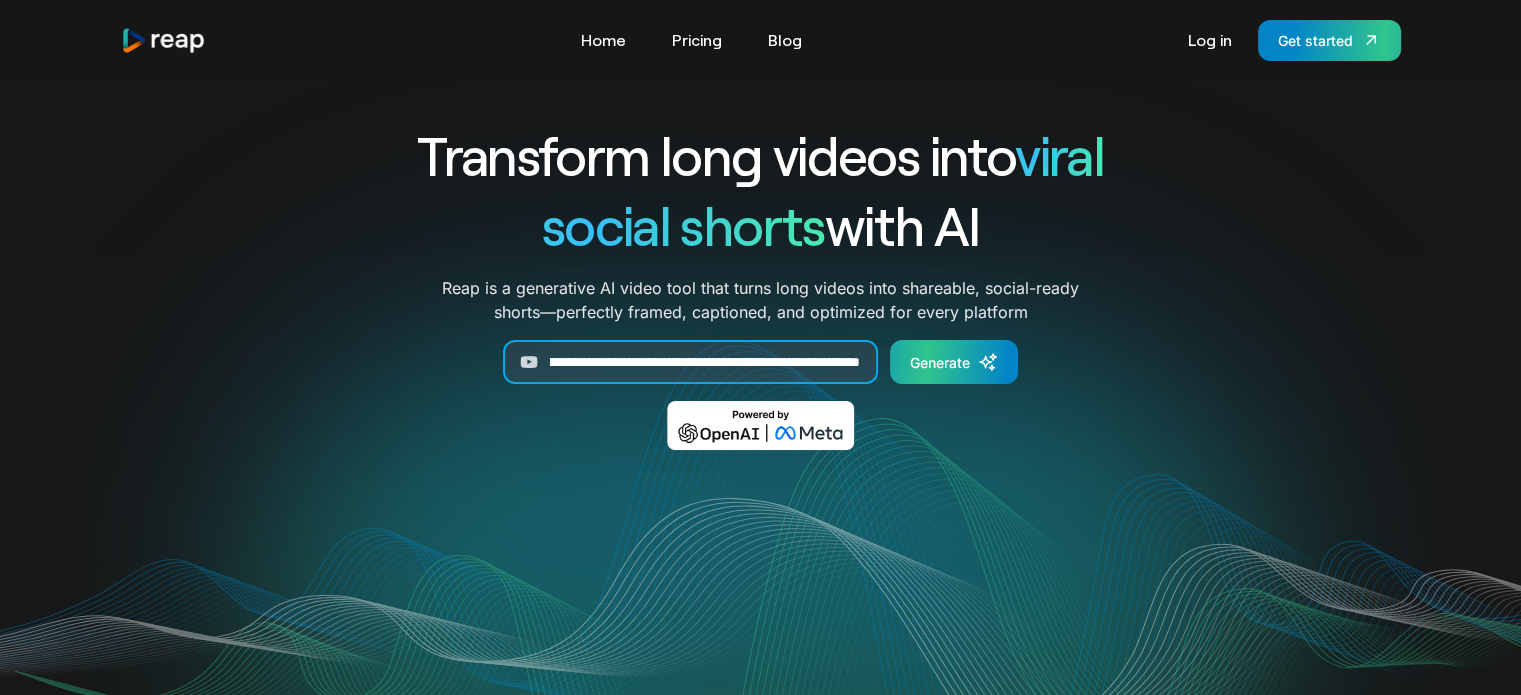 type on "**********" 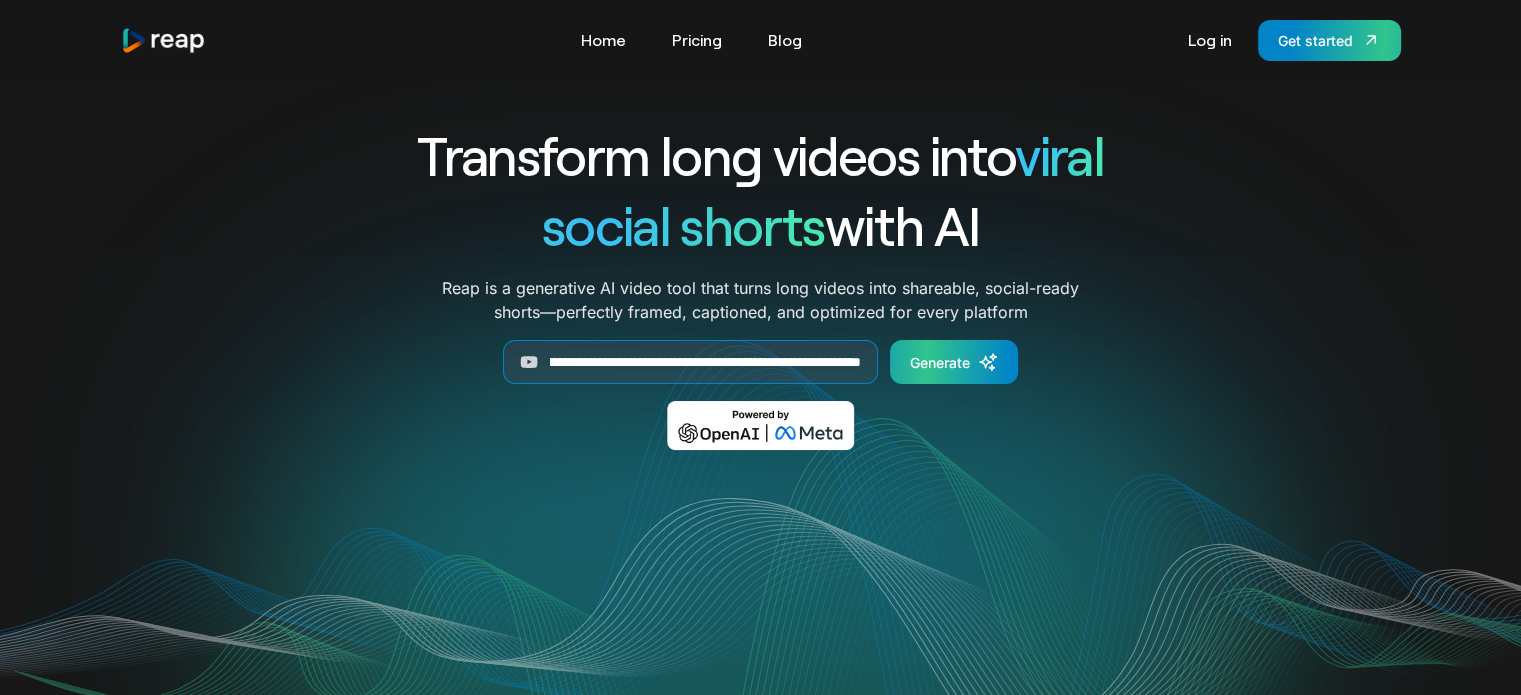 scroll, scrollTop: 0, scrollLeft: 0, axis: both 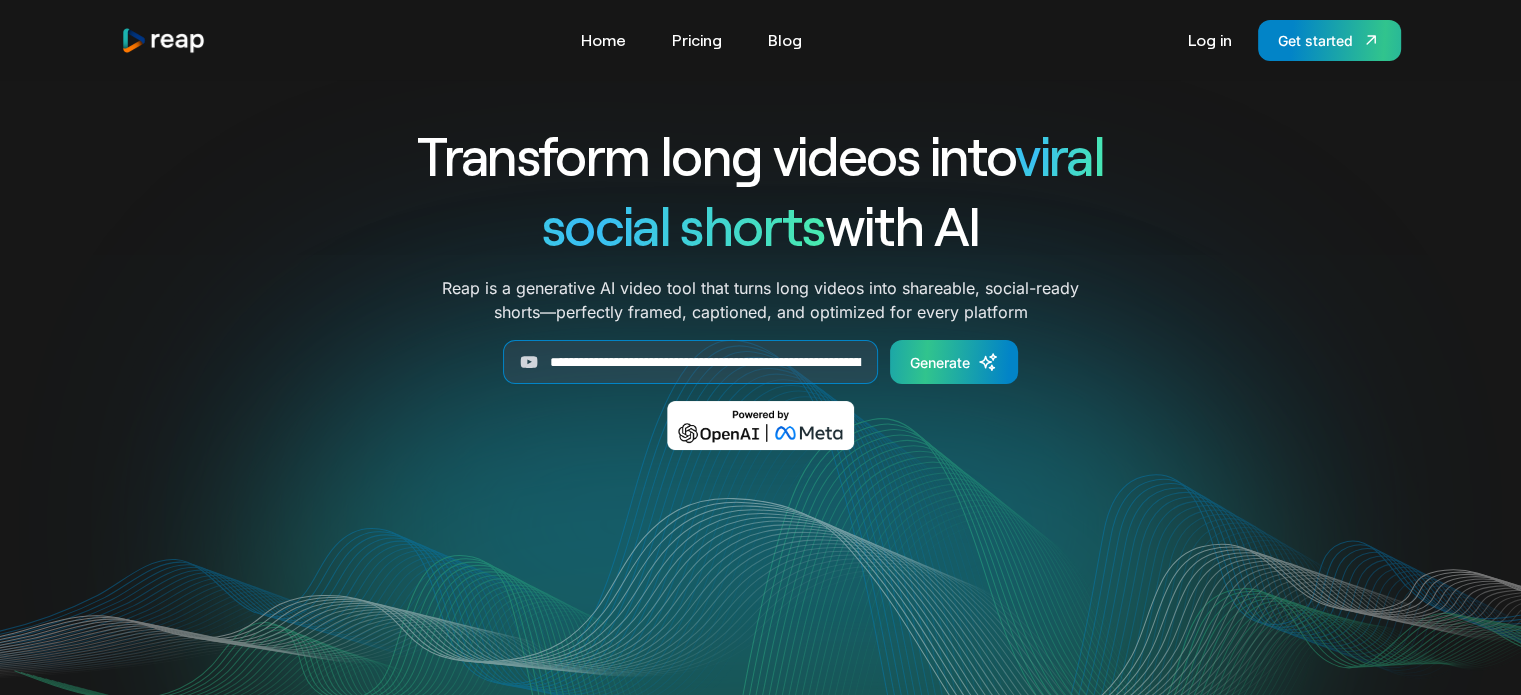 click on "Generate" at bounding box center [940, 362] 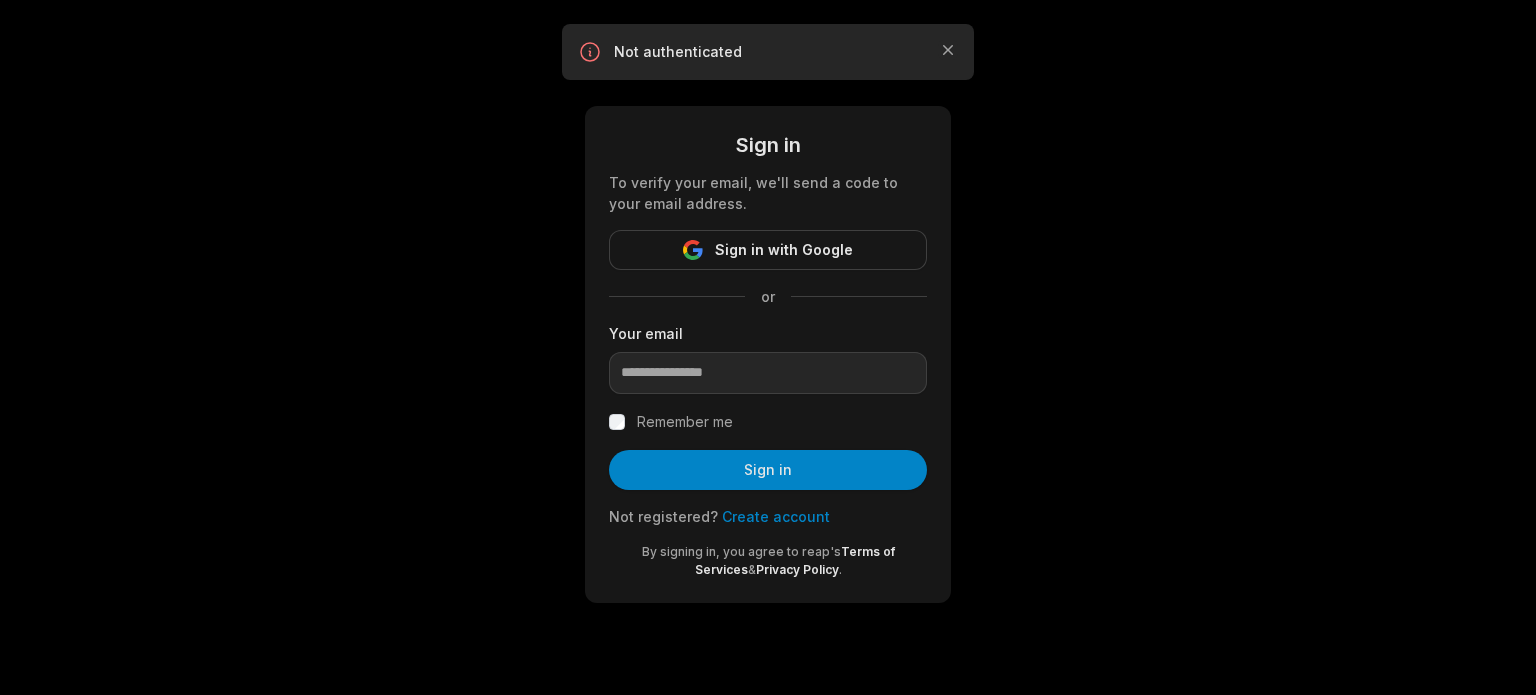 scroll, scrollTop: 0, scrollLeft: 0, axis: both 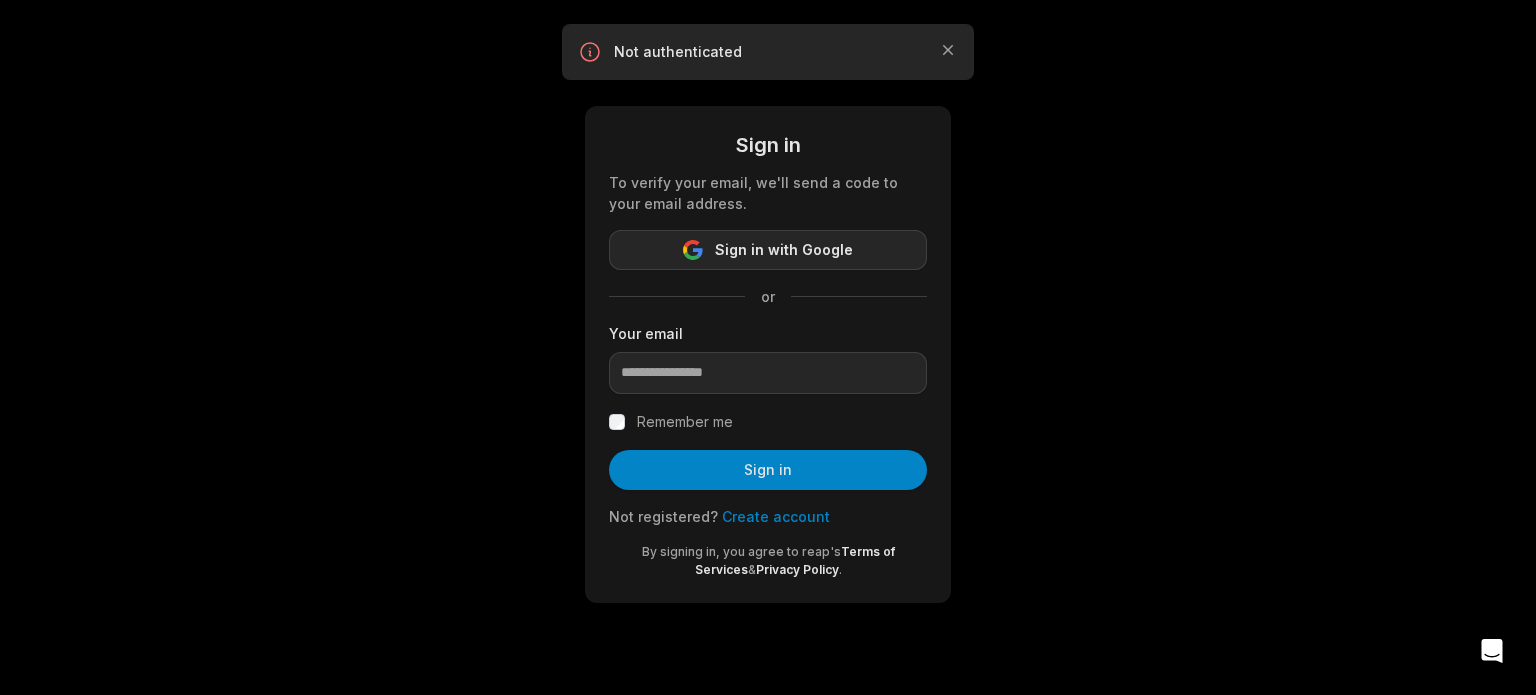 click on "Sign in with Google" at bounding box center (768, 250) 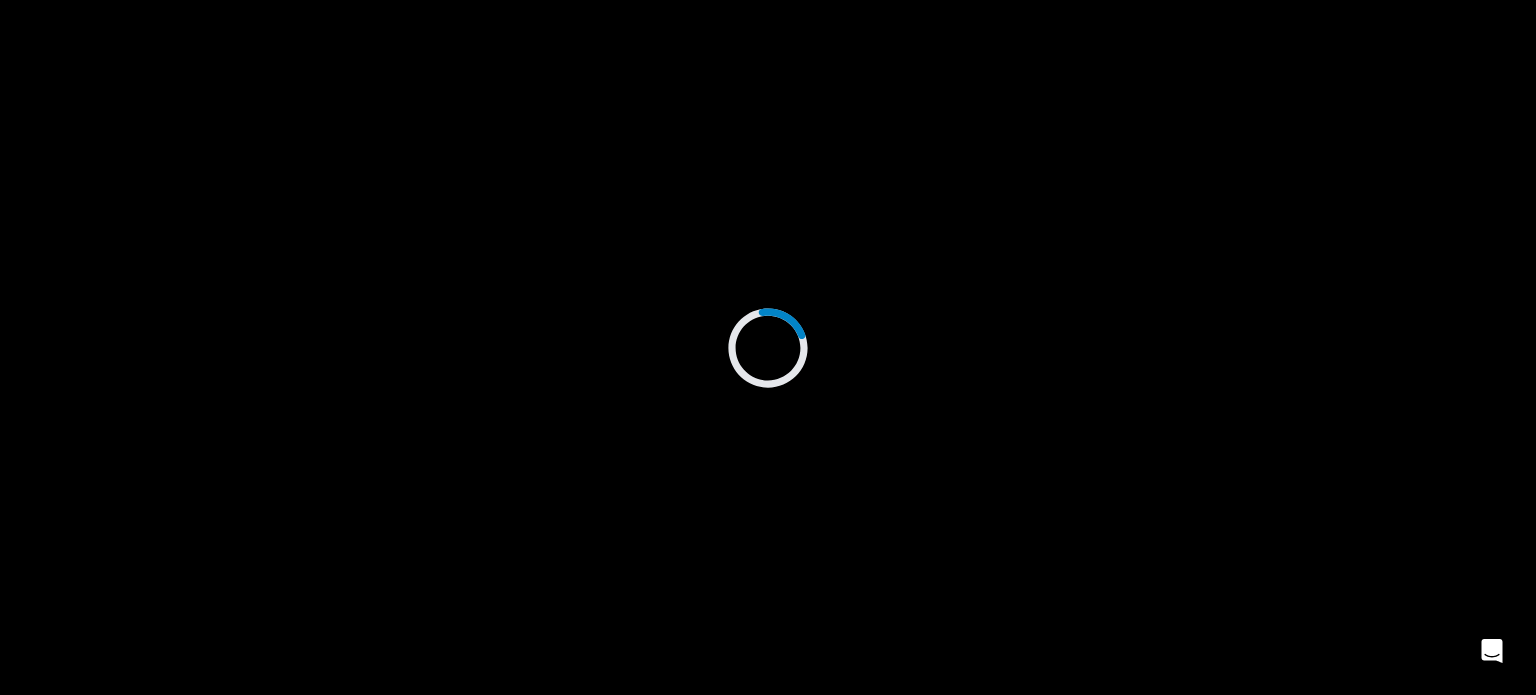 scroll, scrollTop: 0, scrollLeft: 0, axis: both 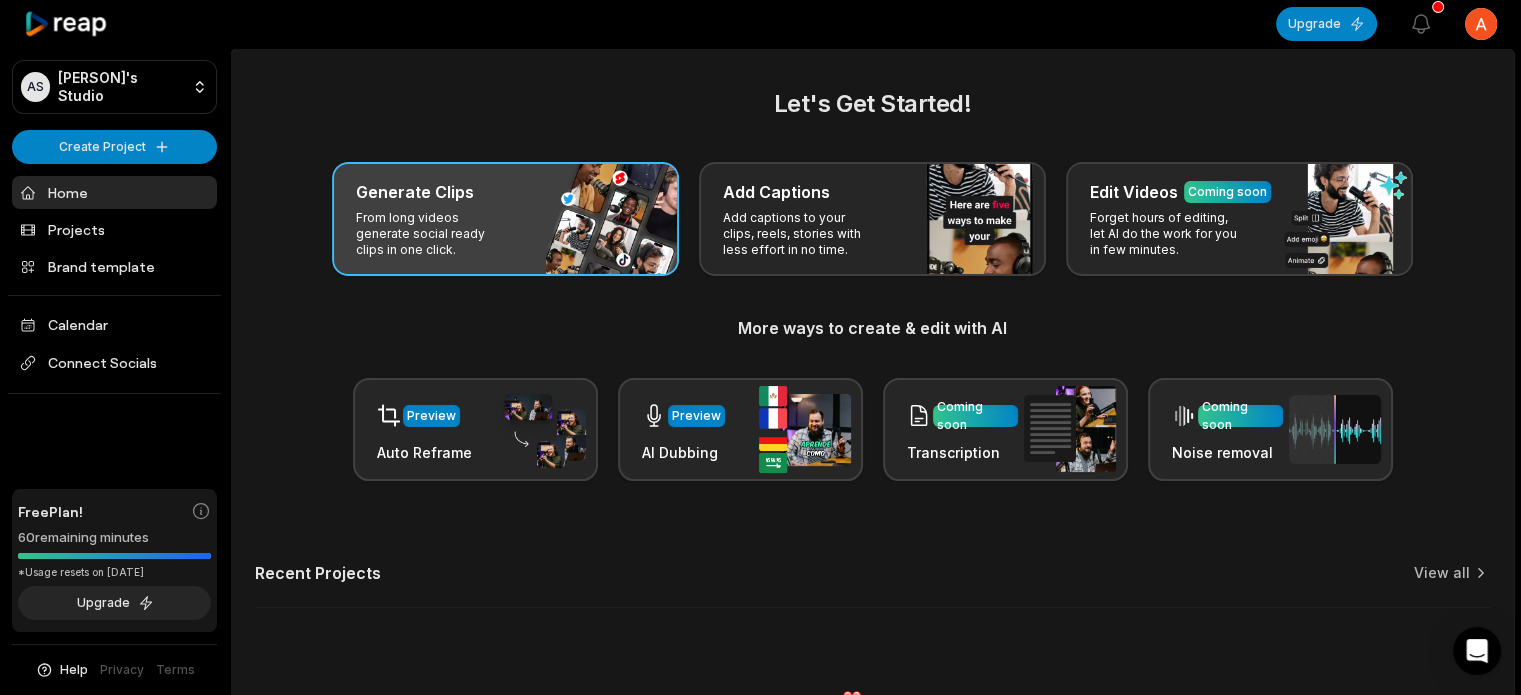 click on "From long videos generate social ready clips in one click." at bounding box center (433, 234) 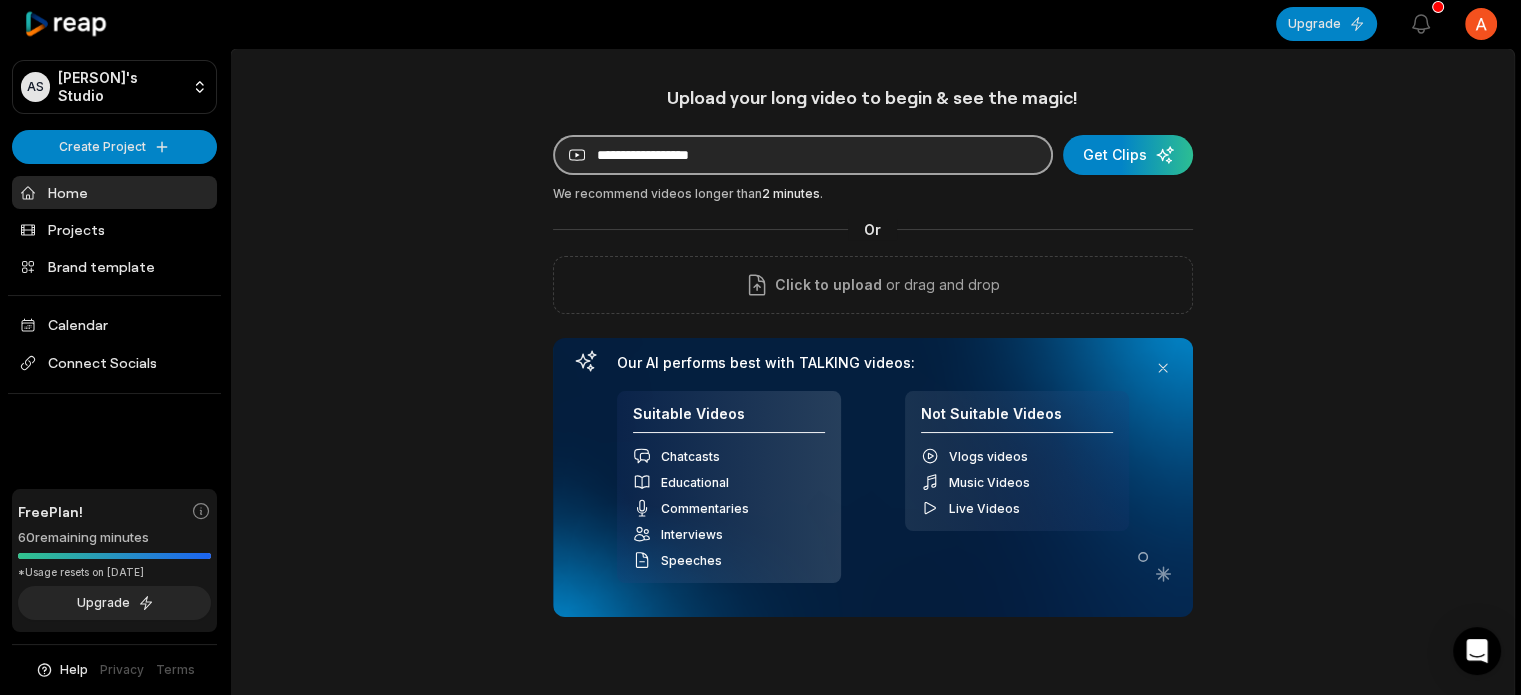 click at bounding box center (803, 155) 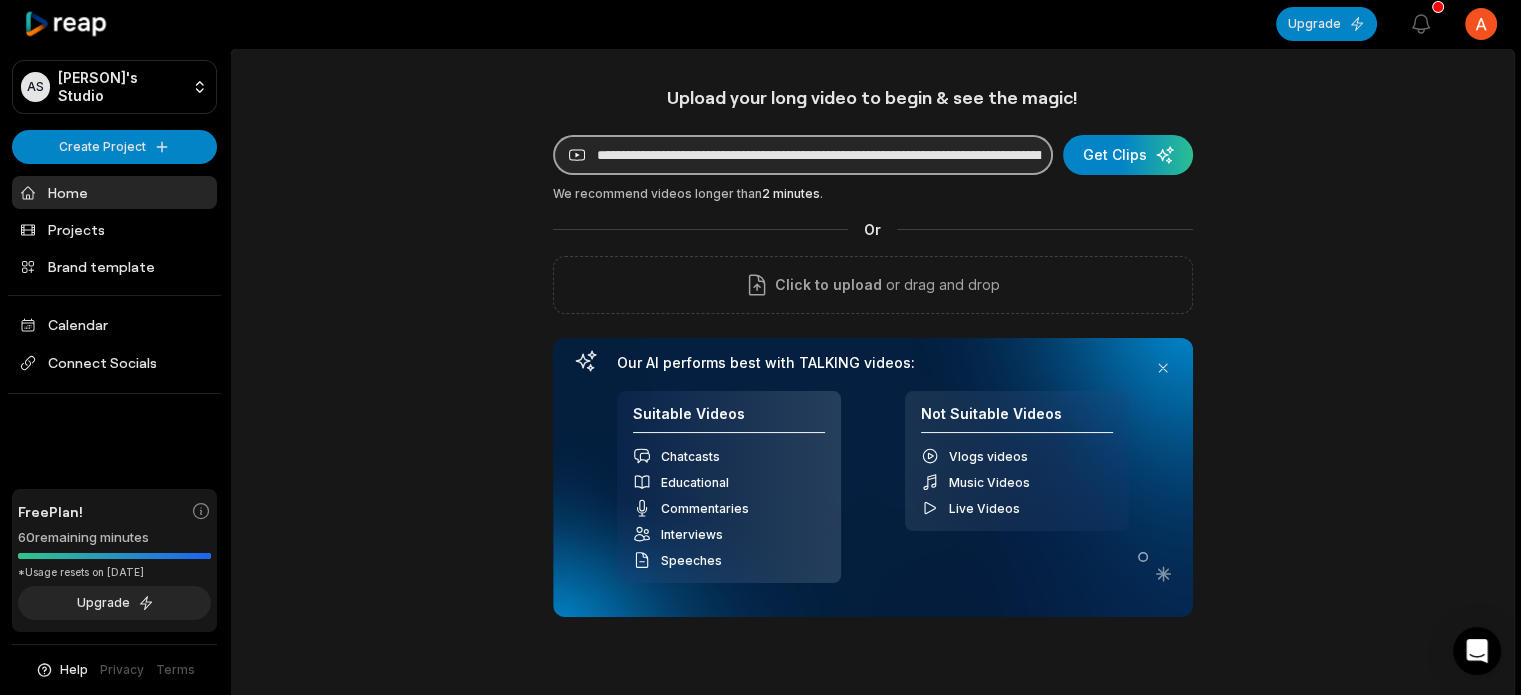 scroll, scrollTop: 0, scrollLeft: 447, axis: horizontal 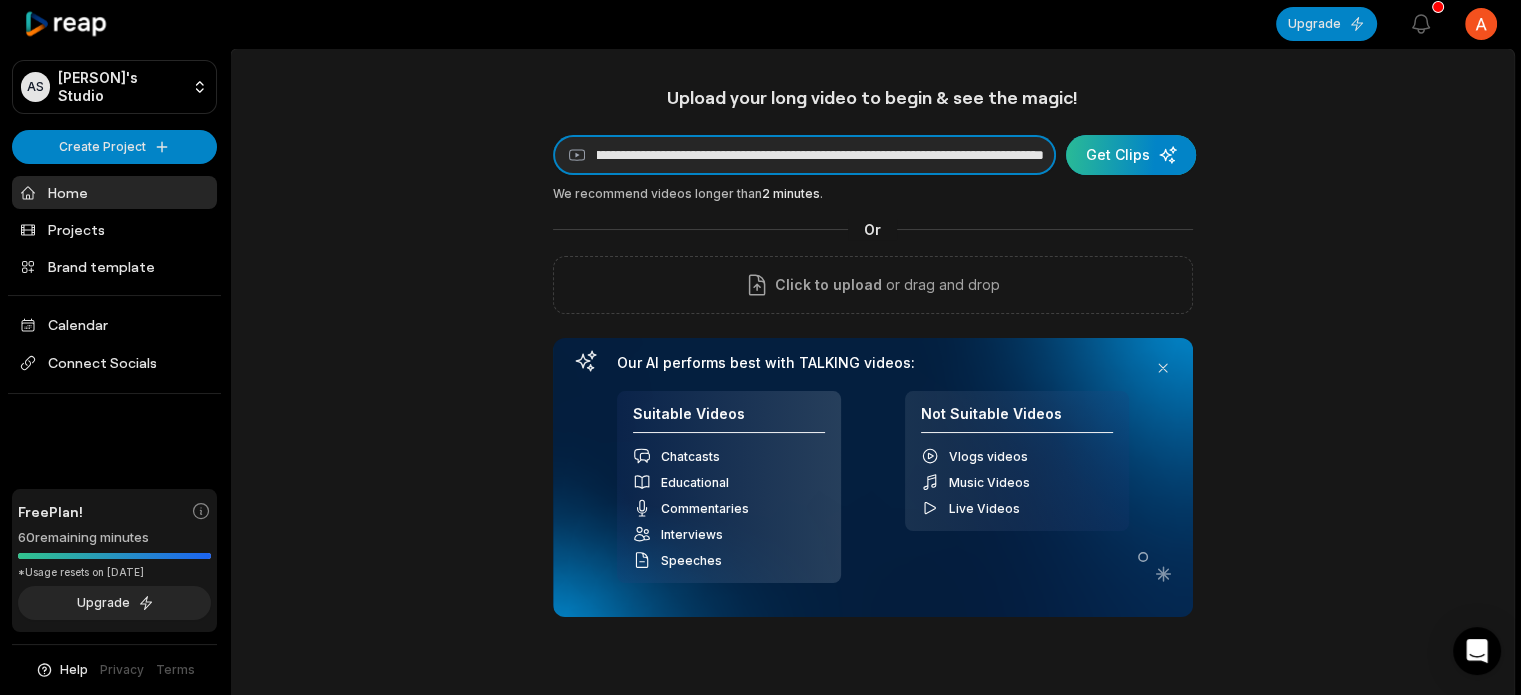 type on "**********" 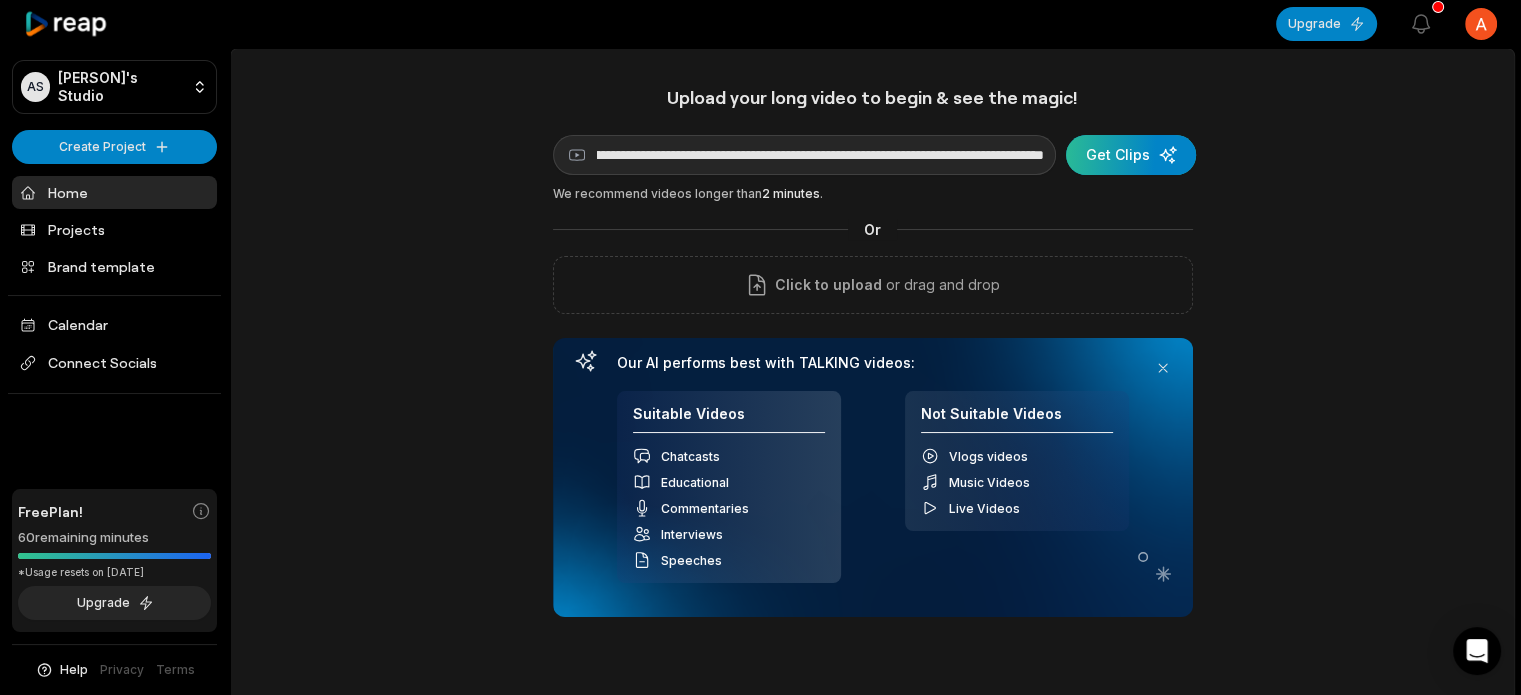 scroll, scrollTop: 0, scrollLeft: 0, axis: both 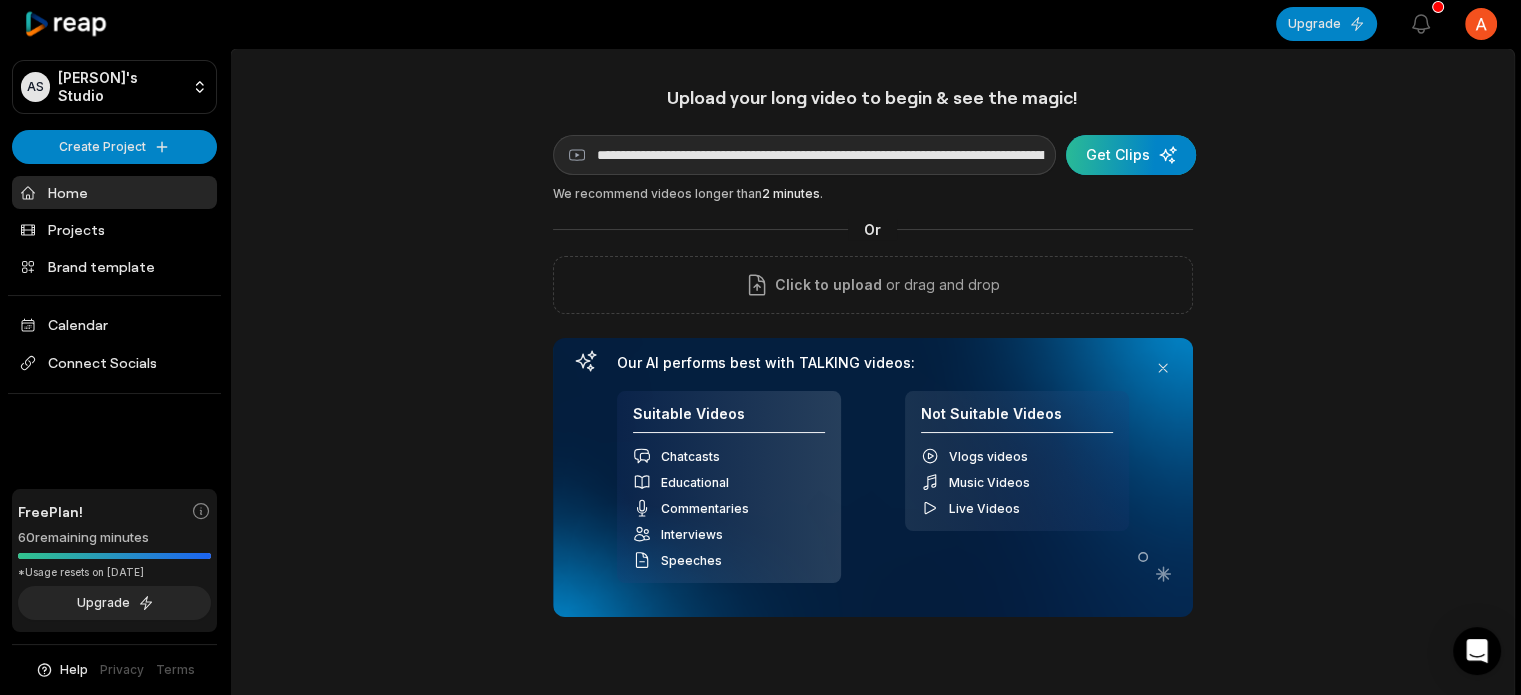 click at bounding box center (1131, 155) 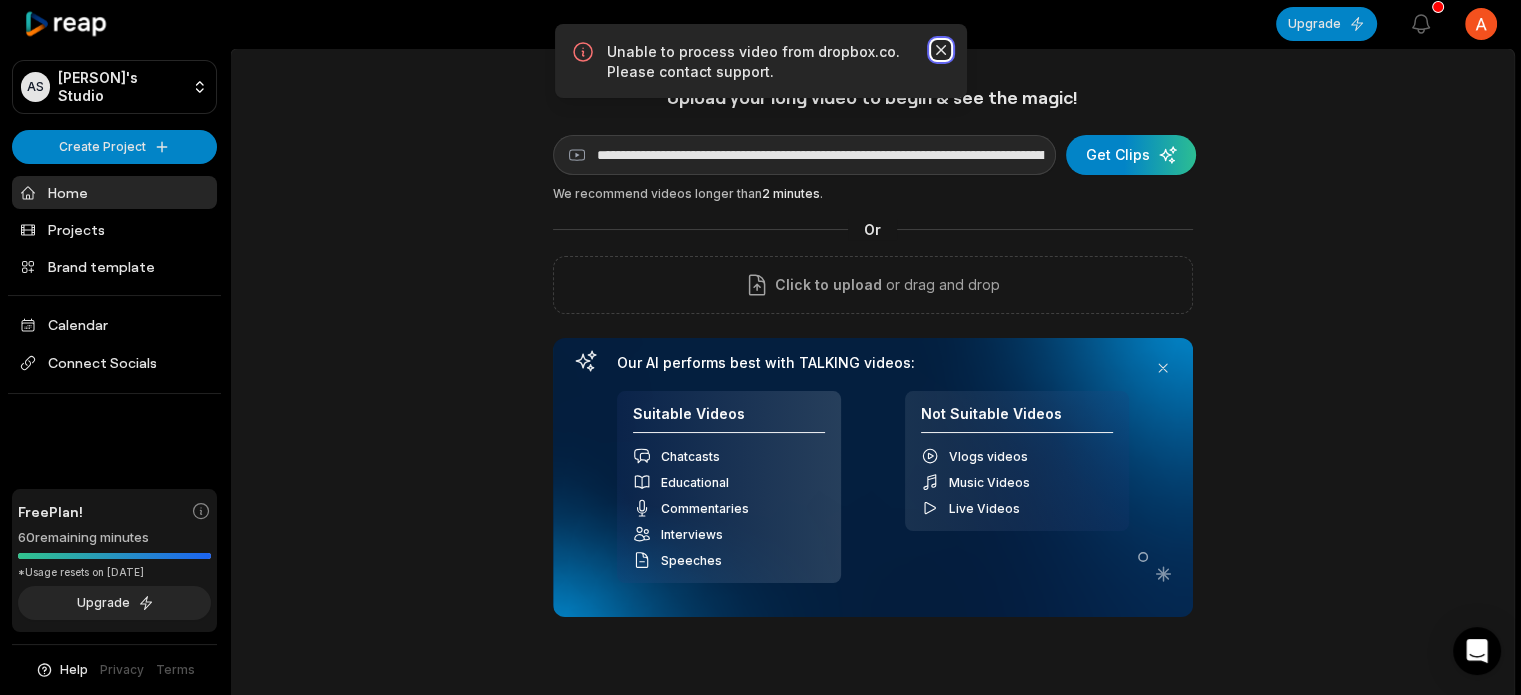 click 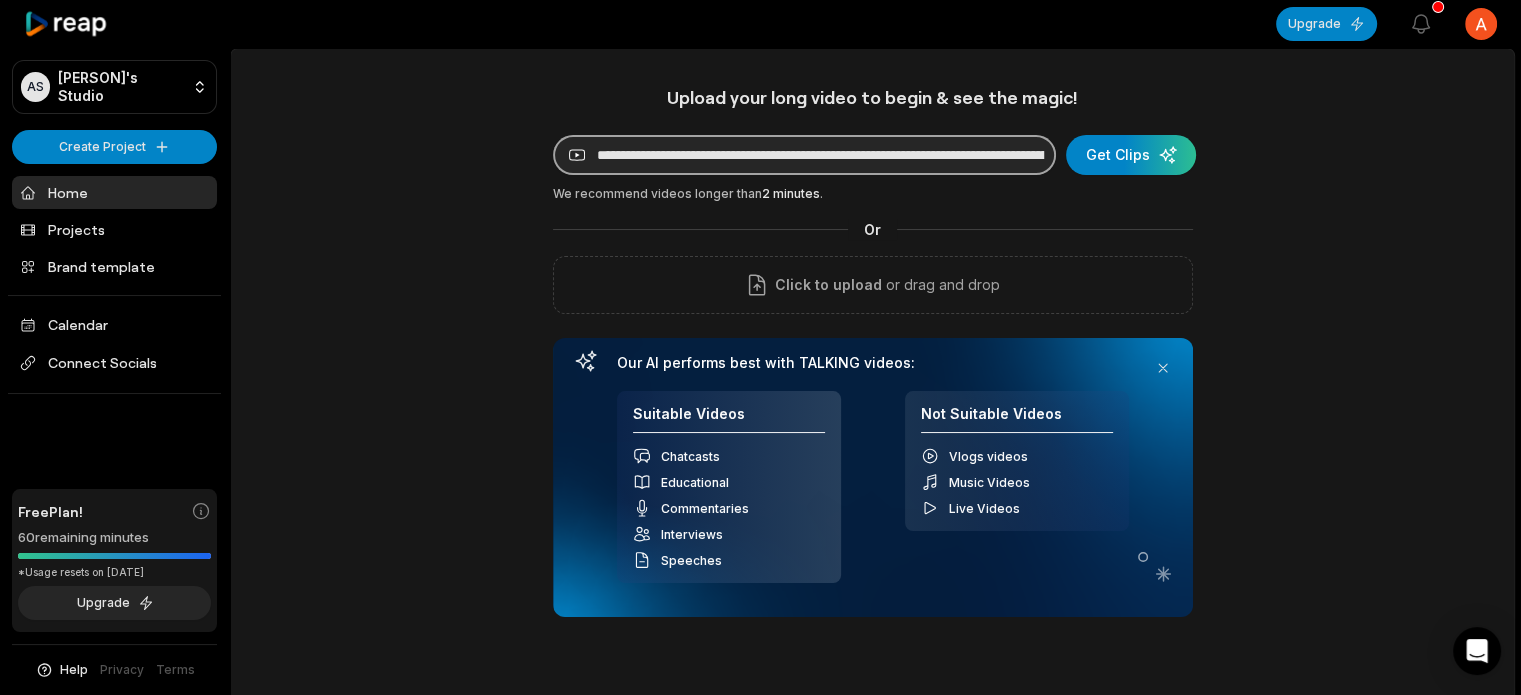 click on "**********" at bounding box center (804, 155) 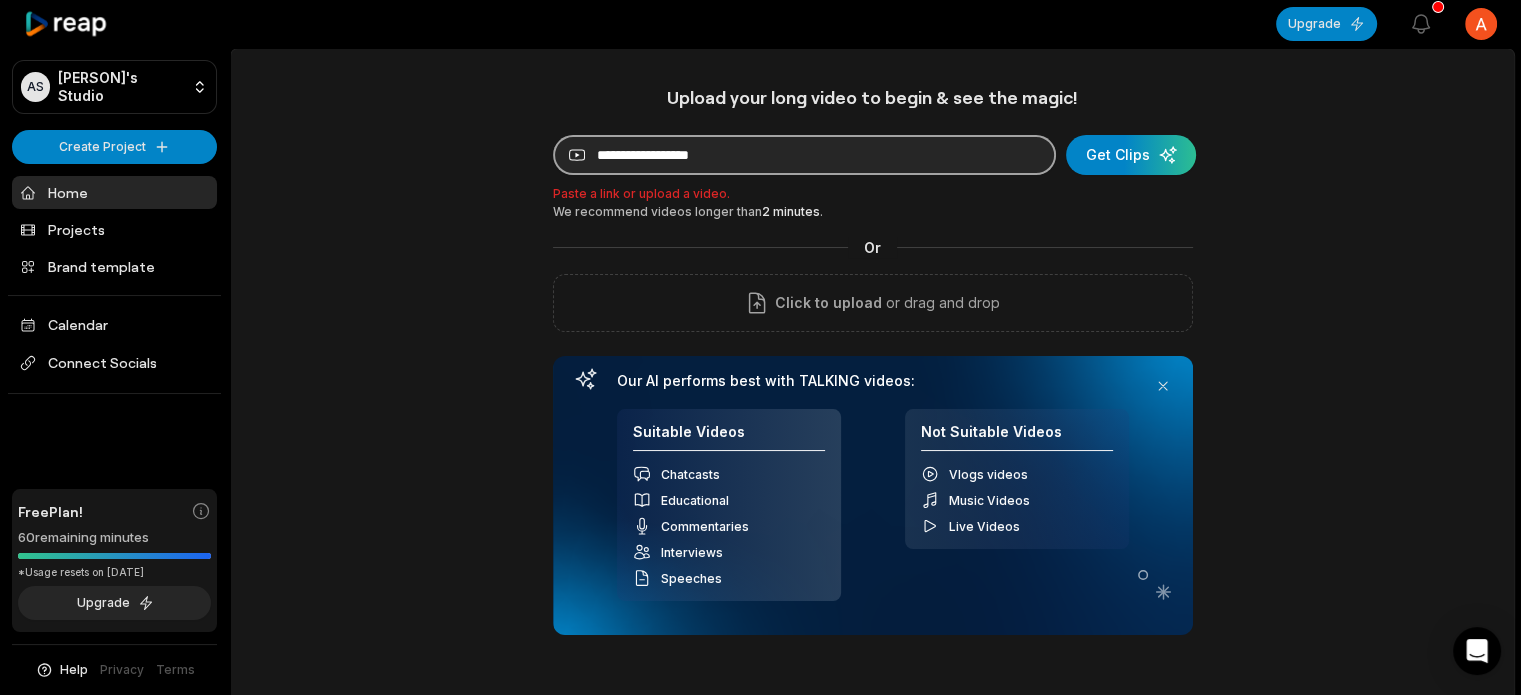 paste on "**********" 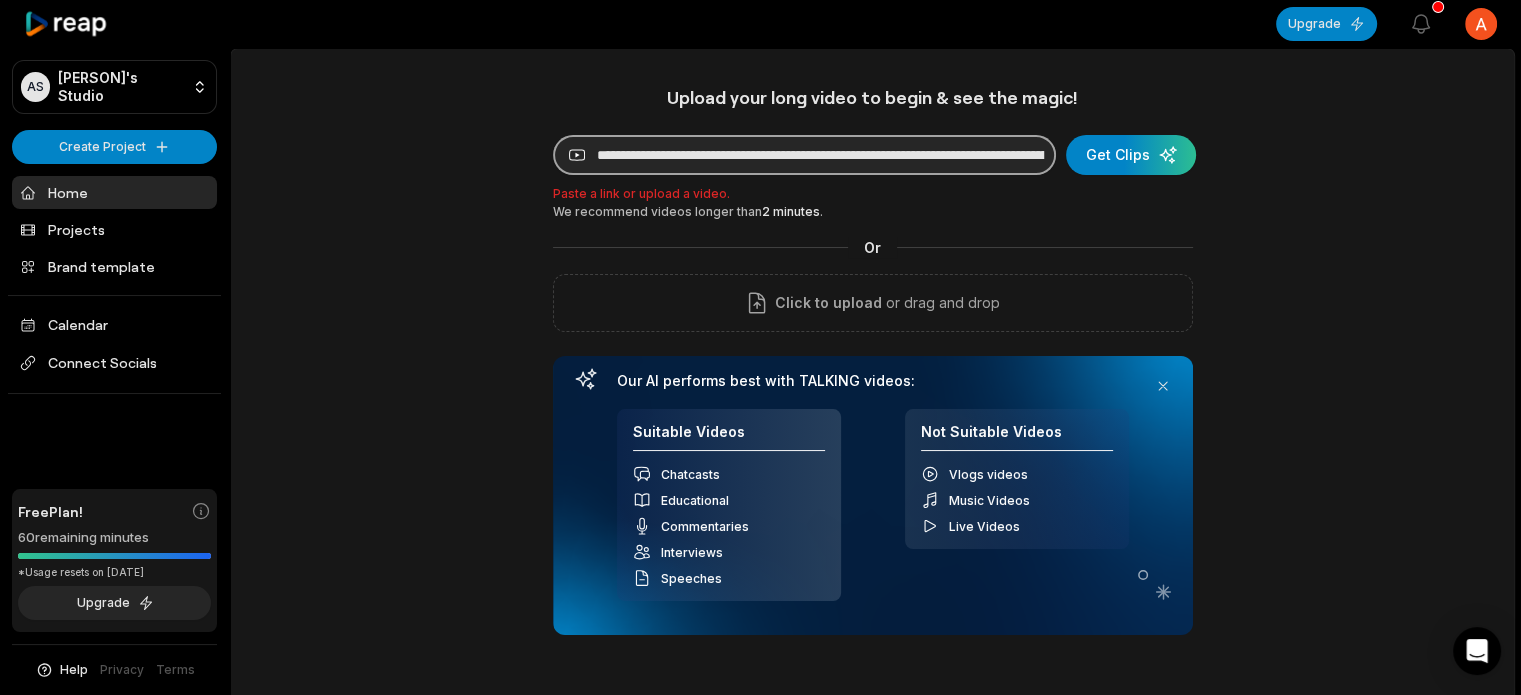 scroll, scrollTop: 0, scrollLeft: 447, axis: horizontal 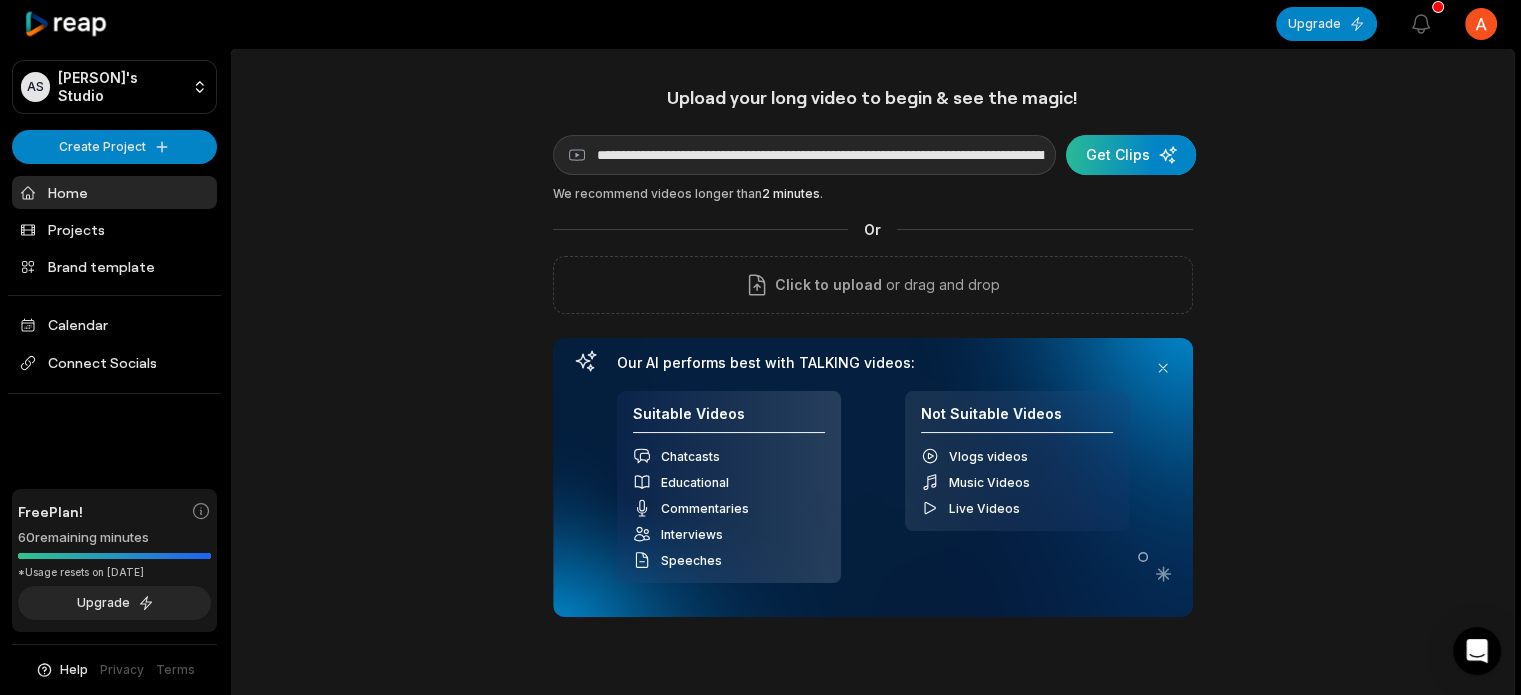 click at bounding box center [1131, 155] 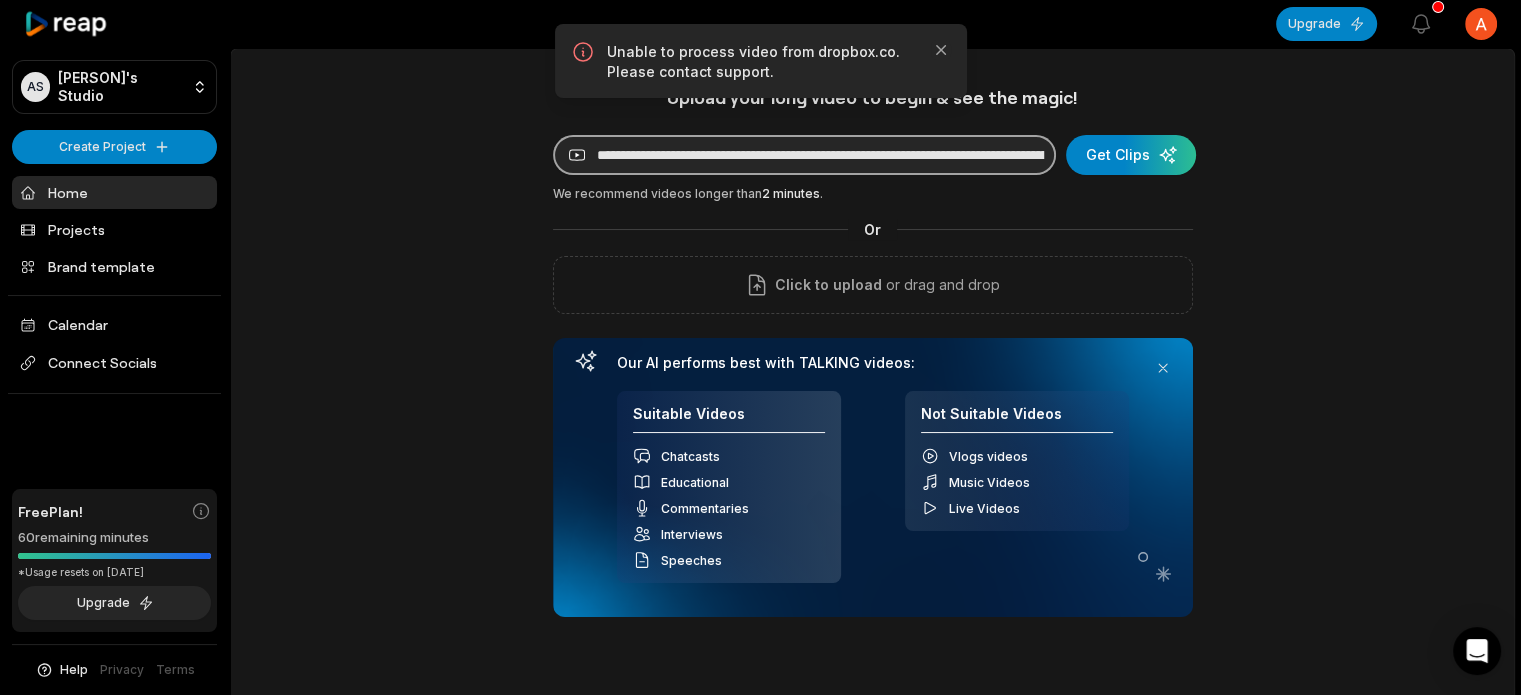 click on "**********" at bounding box center (804, 155) 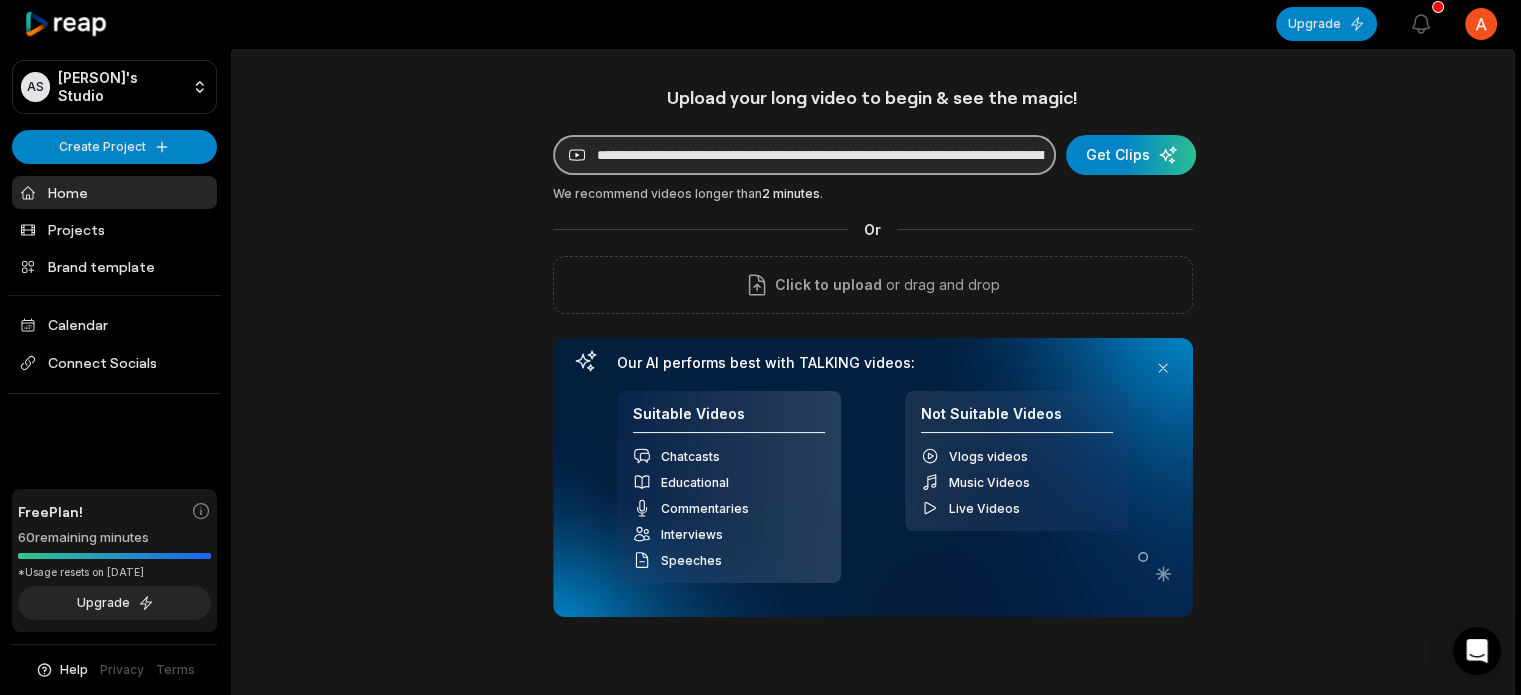 click on "**********" at bounding box center (804, 155) 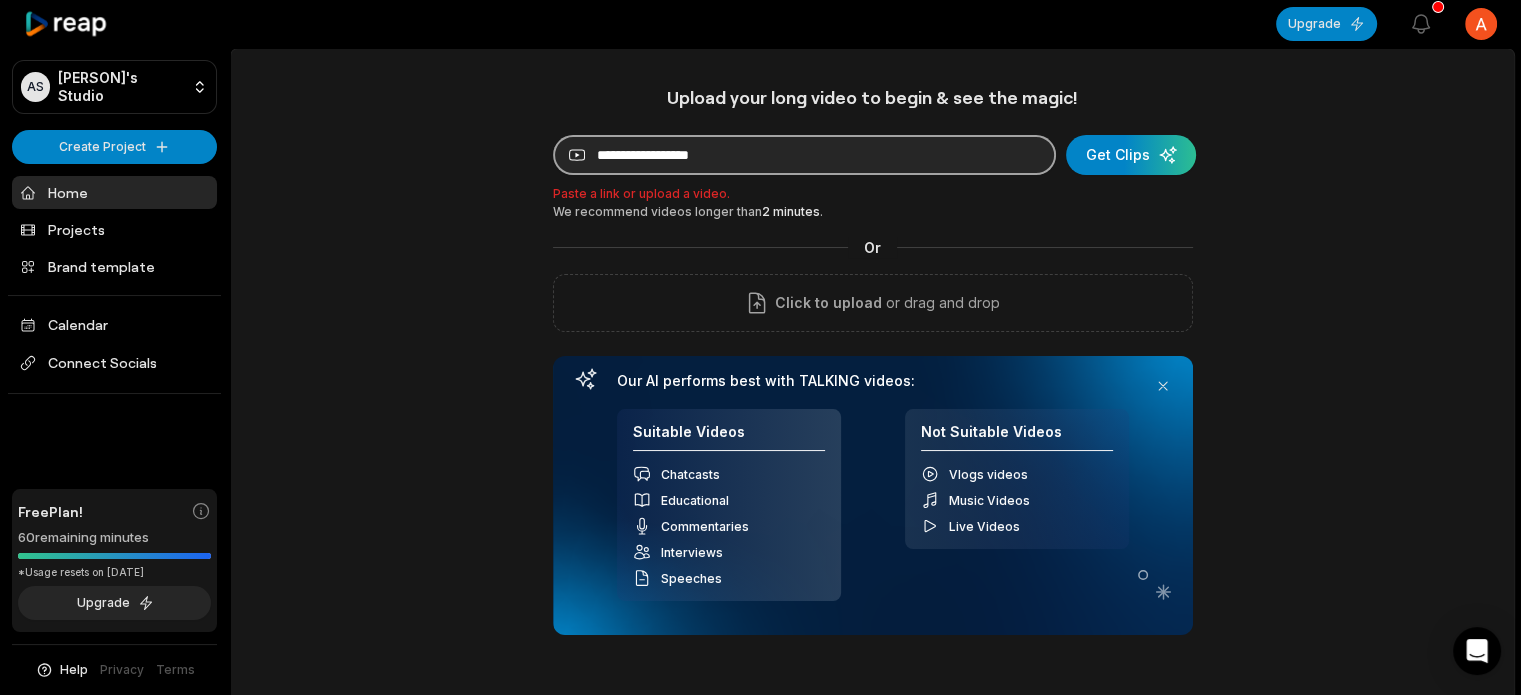 paste on "**********" 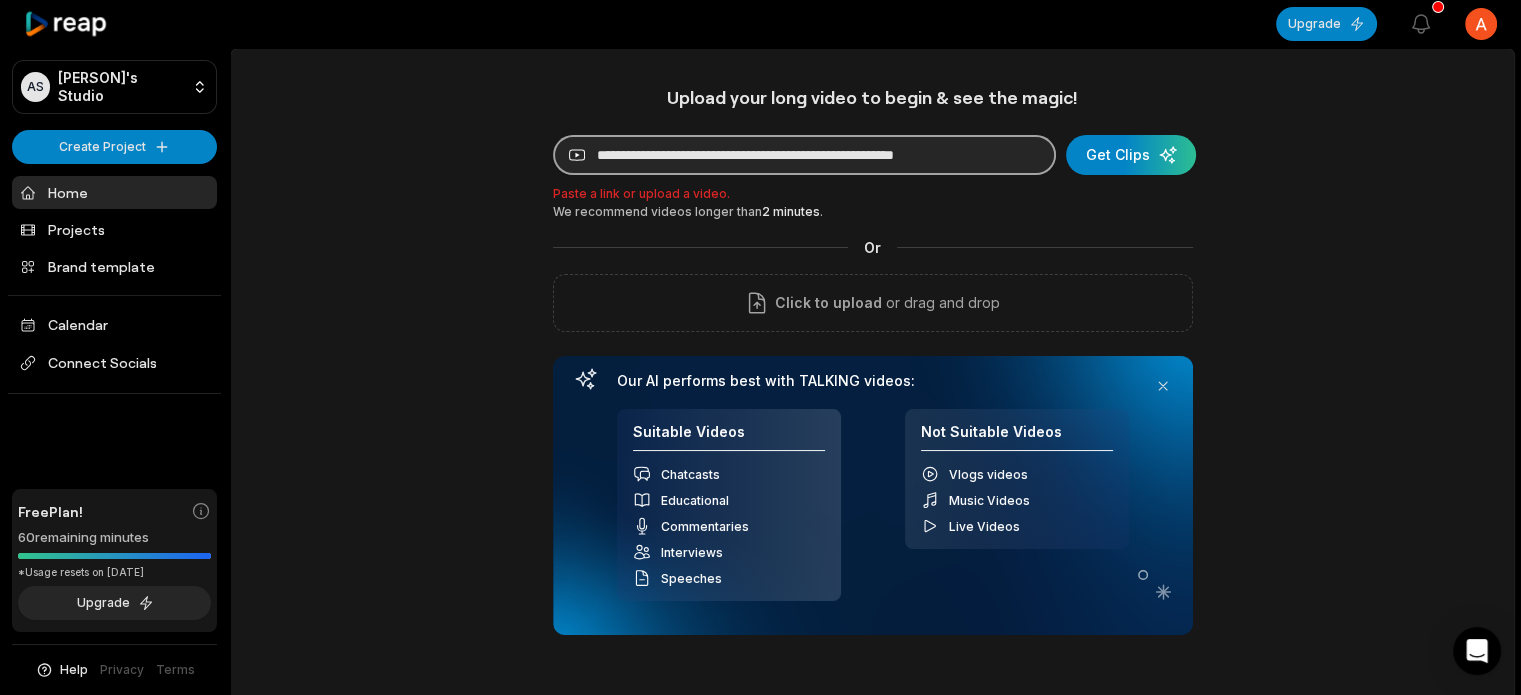 scroll, scrollTop: 0, scrollLeft: 5, axis: horizontal 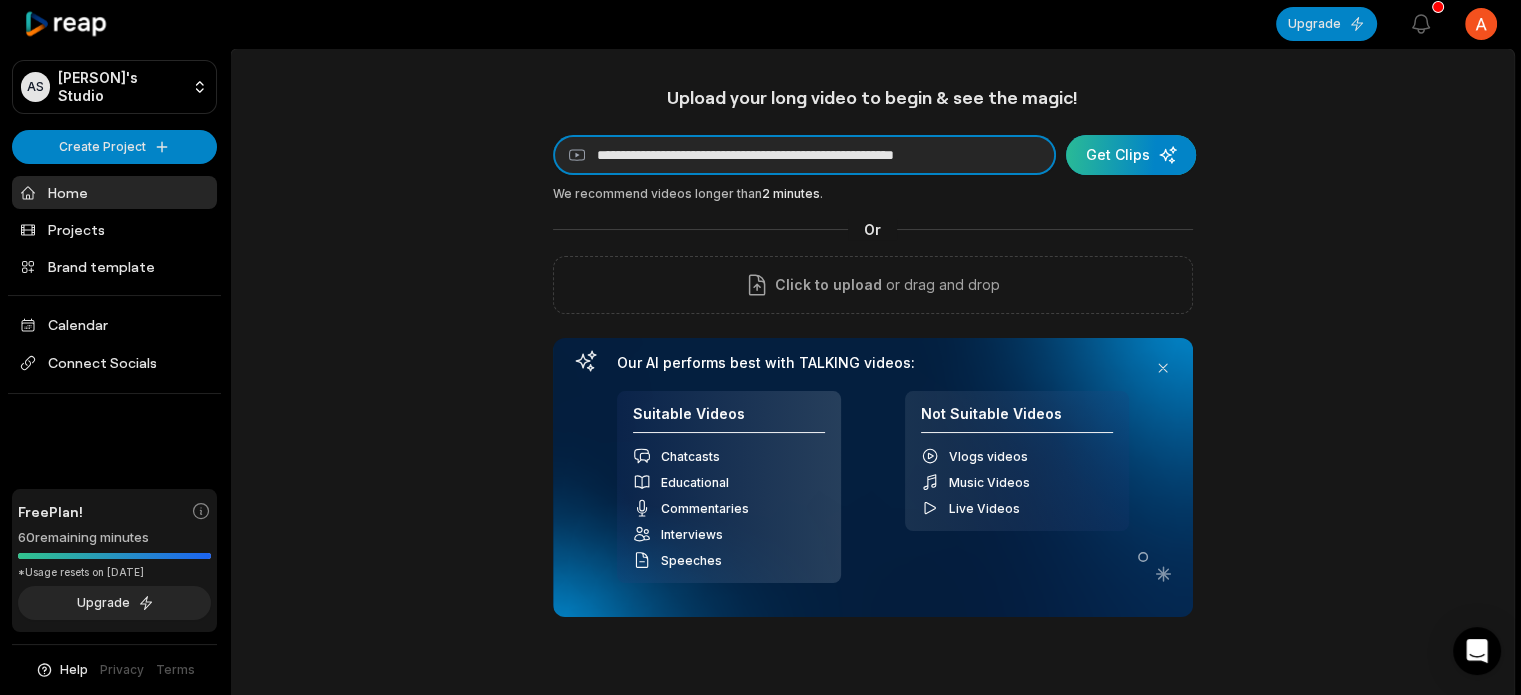 type on "**********" 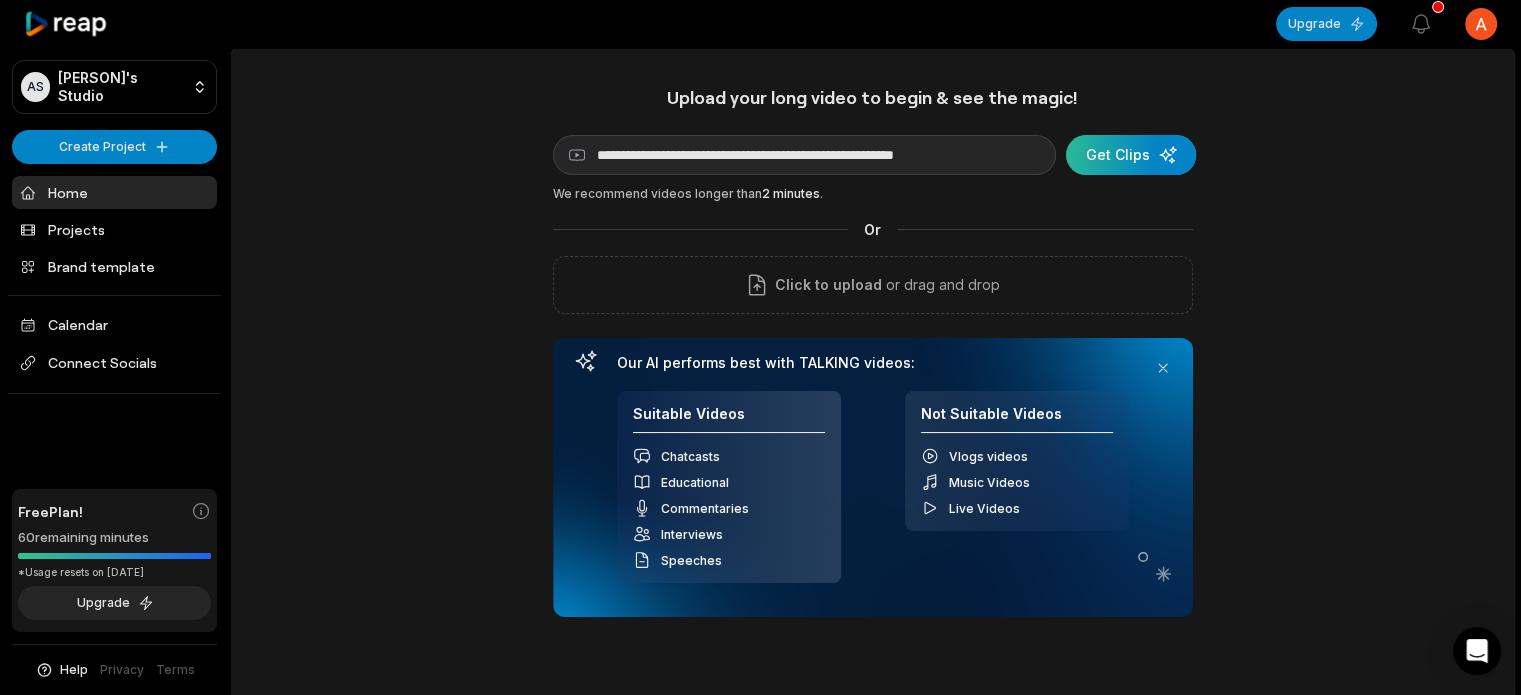 scroll, scrollTop: 0, scrollLeft: 0, axis: both 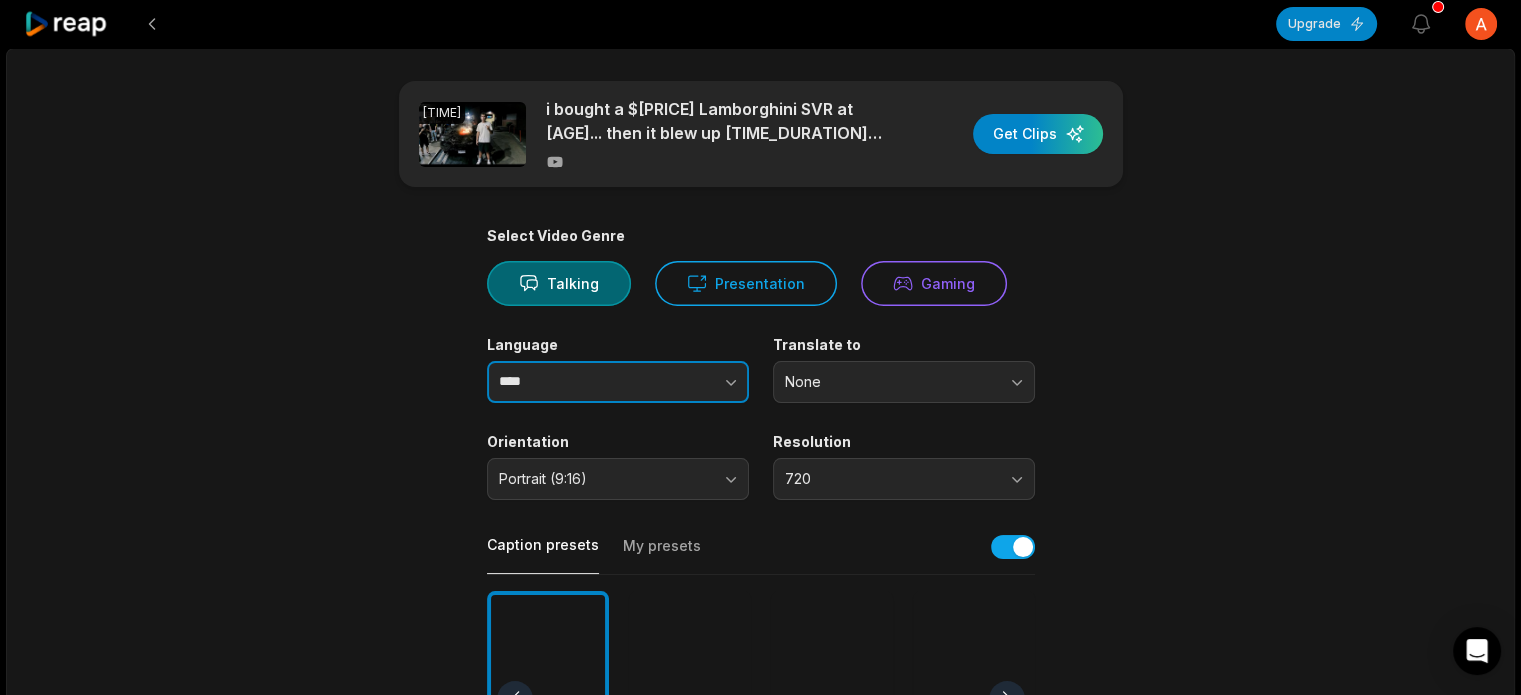 click at bounding box center [691, 382] 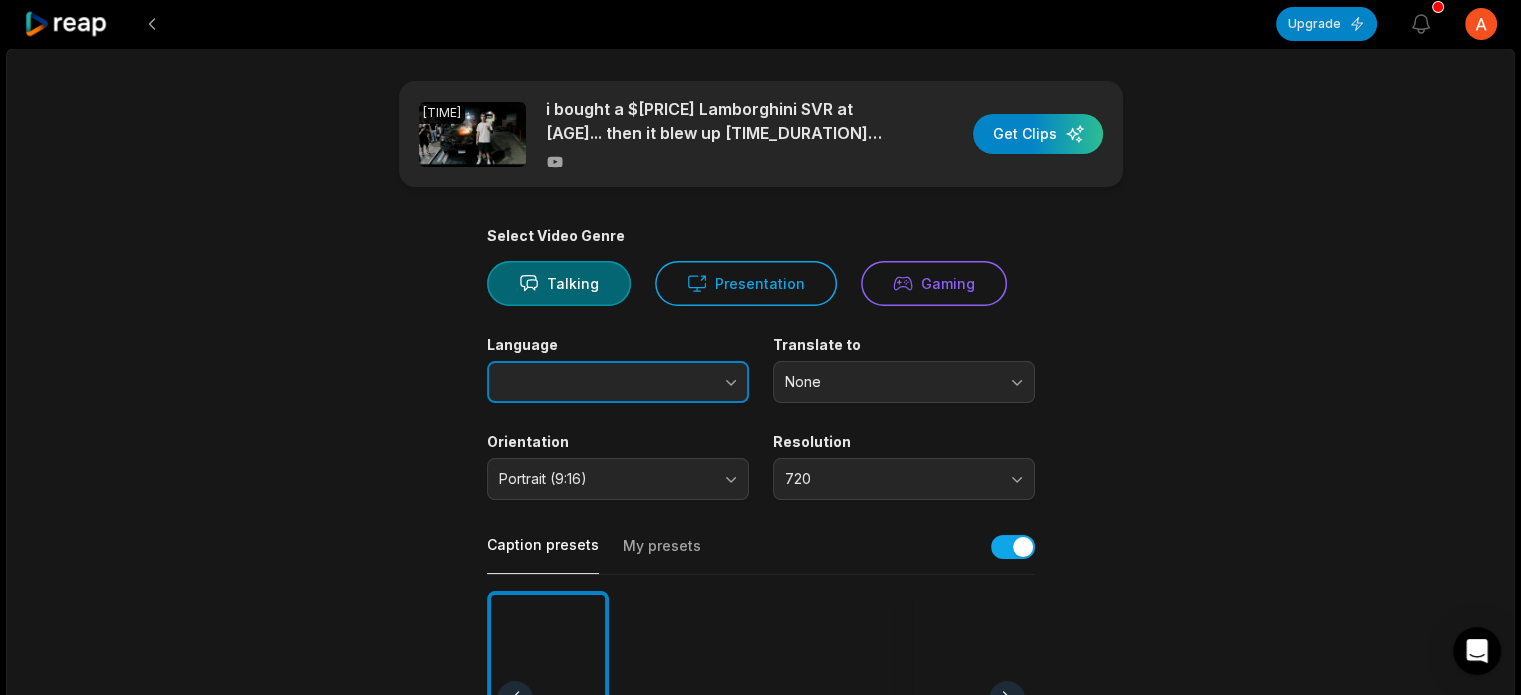 type on "*******" 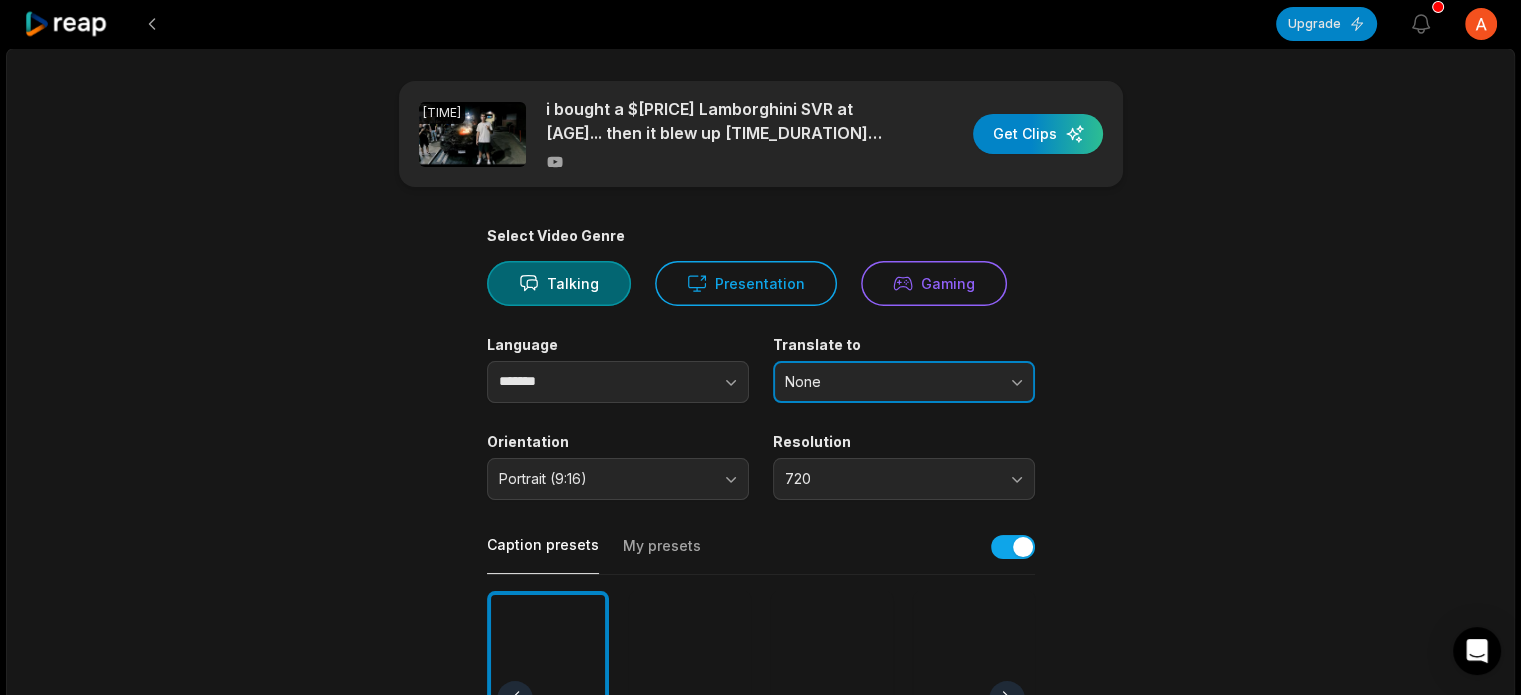 click on "None" at bounding box center [904, 382] 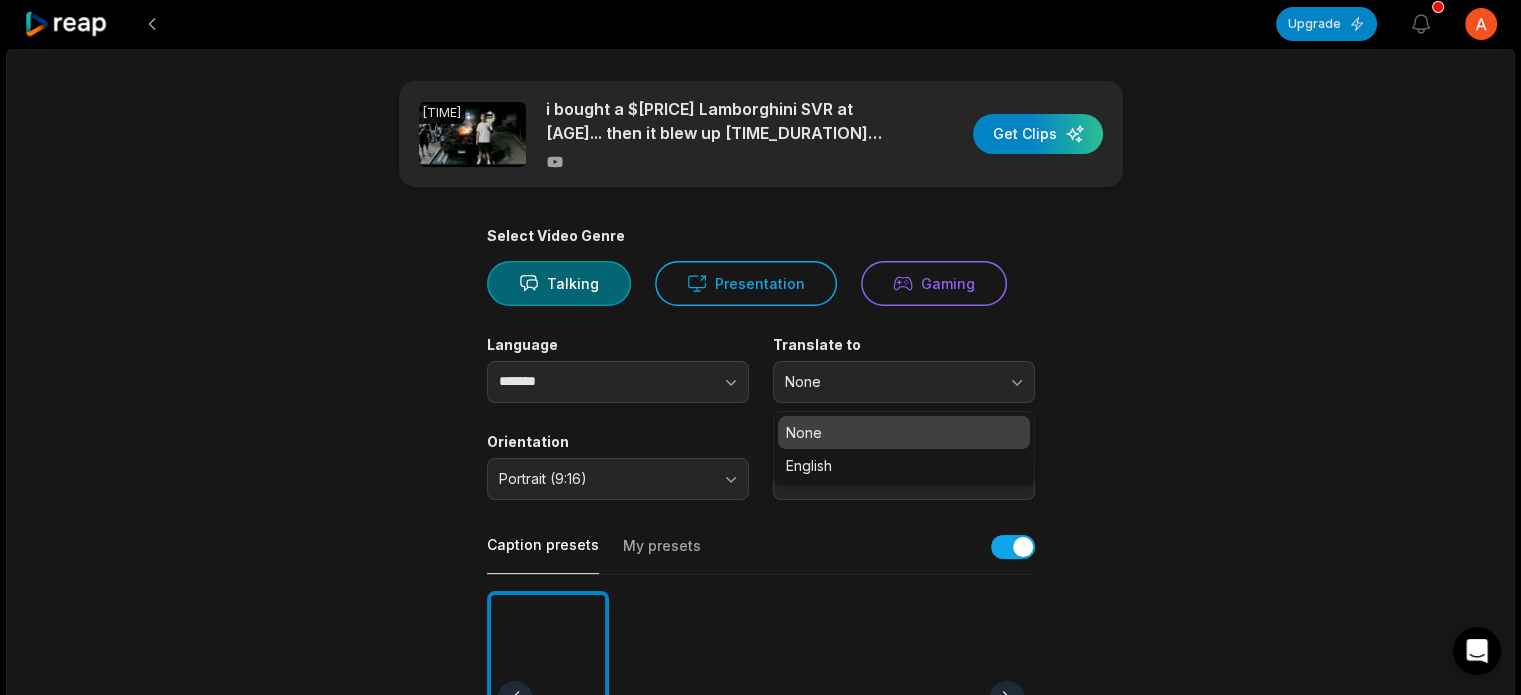 click on "[TIME] i bought a $[PRICE] Lamborghini SVR at [AGE]... then it blew up [TIME_DURATION] later Get Clips Select Video Genre Talking Presentation Gaming Language ******* Translate to None None English Orientation Portrait (9:16) Resolution 720 Caption presets My presets Deep Diver Popping Beasty YC Playdate Pet Zen More Presets Processing Time Frame 00:00 18:20 Auto Clip Length <30s 30s-60s 60s-90s 90s-3min Clip Topics (optional) Add specific topics that you want AI to clip from the video. Made with   in San Francisco" at bounding box center (760, 746) 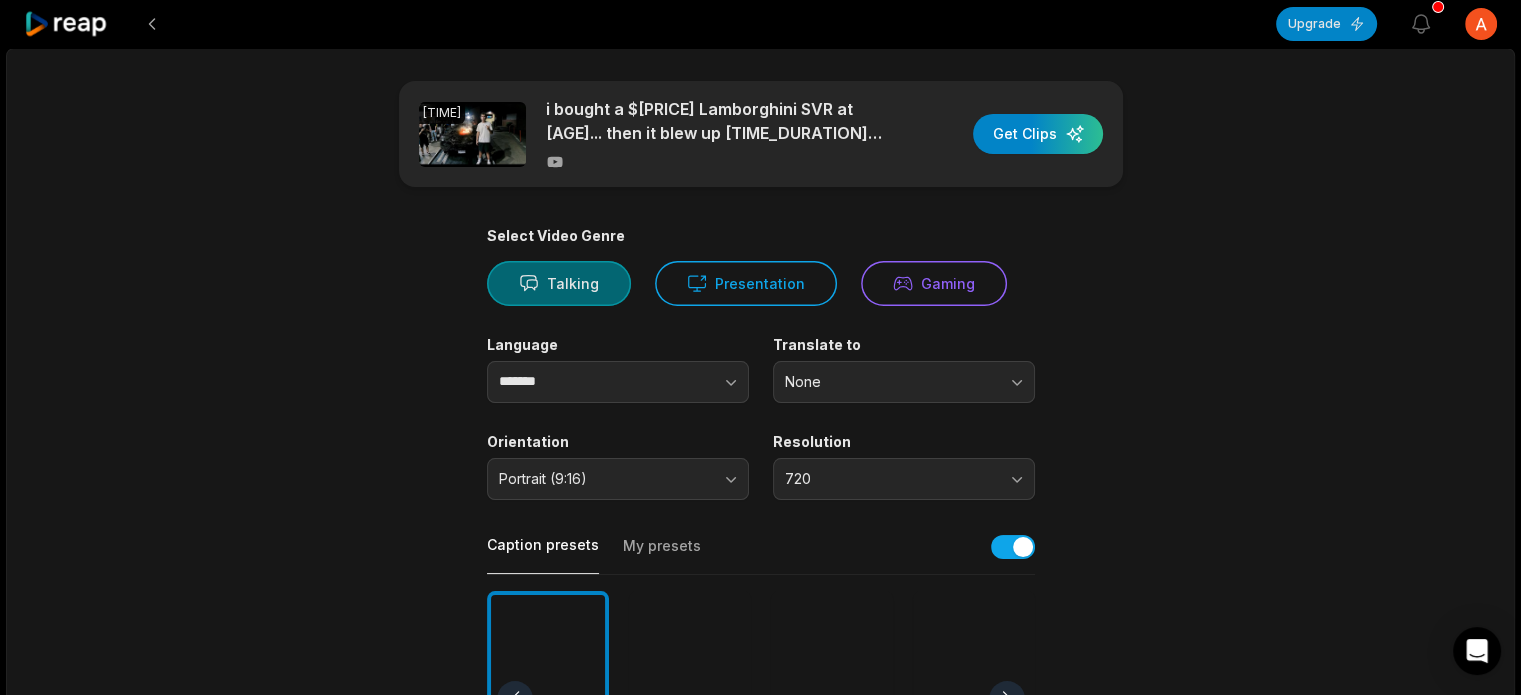 click on "Talking" at bounding box center (559, 283) 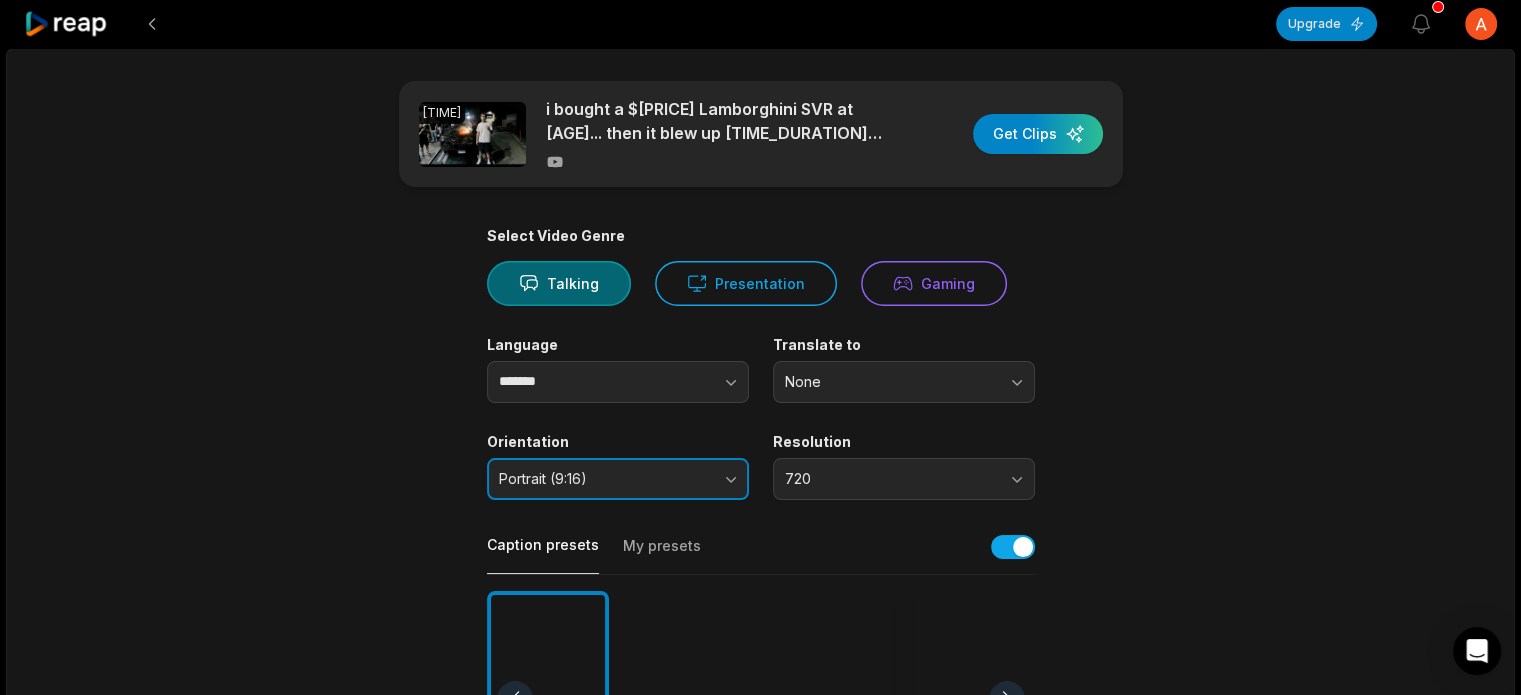 click on "Portrait (9:16)" at bounding box center [618, 479] 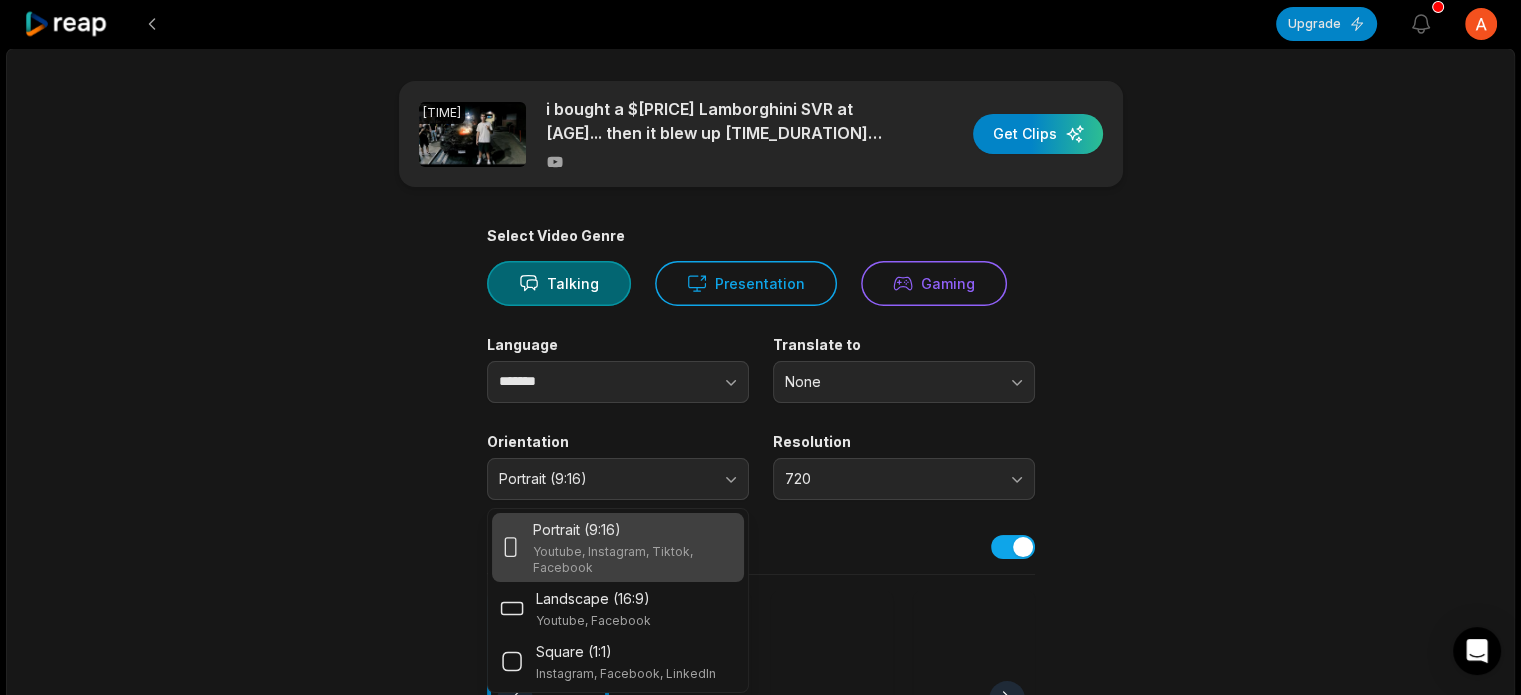 scroll, scrollTop: 136, scrollLeft: 0, axis: vertical 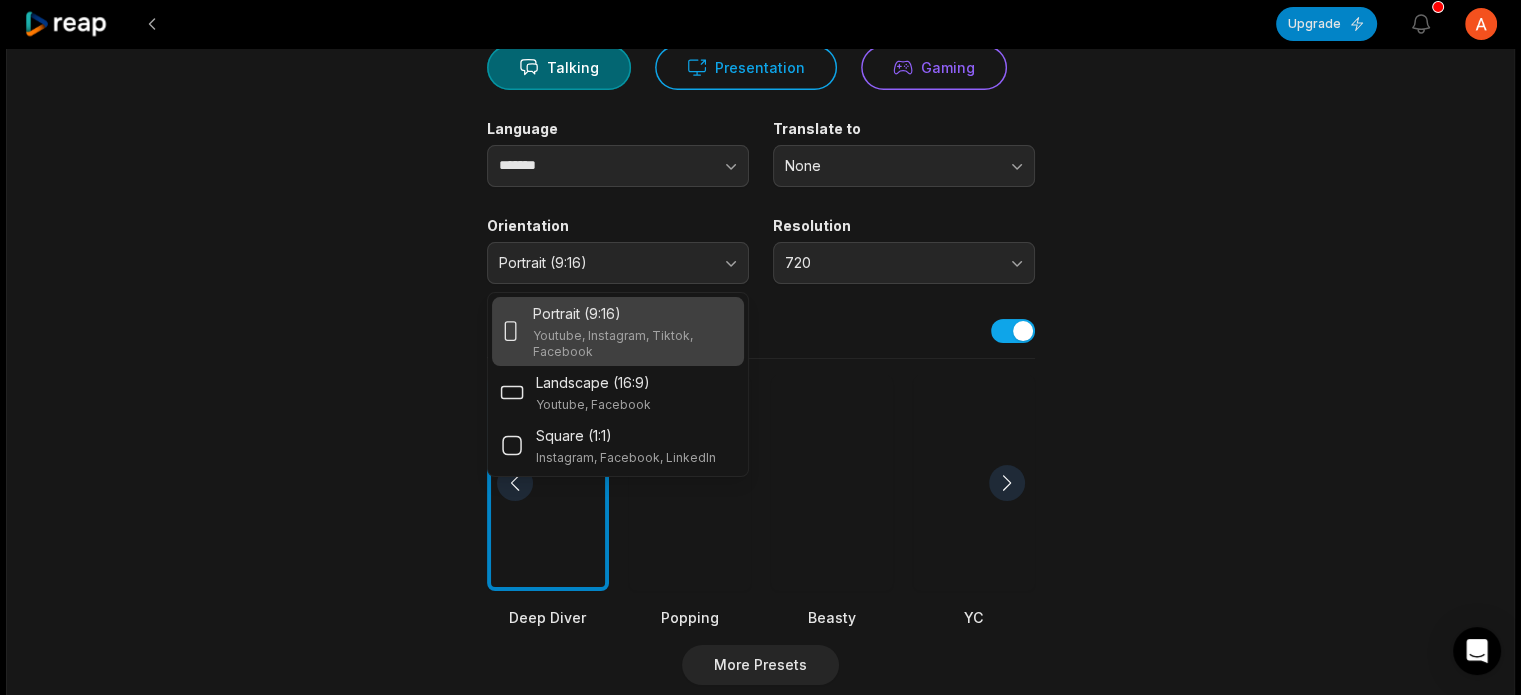 click on "[TIME] i bought a $[PRICE] Lamborghini SVR at [AGE]... then it blew up [TIME_DURATION] later Get Clips Select Video Genre Talking Presentation Gaming Language ******* Translate to None Orientation Portrait (9:16) Portrait (9:16) Youtube, Instagram, Tiktok, Facebook Landscape (16:9) Youtube, Facebook Square (1:1) Instagram, Facebook, LinkedIn Resolution 720 Caption presets My presets Deep Diver Popping Beasty YC Playdate Pet Zen More Presets Processing Time Frame 00:00 18:20 Auto Clip Length <30s 30s-60s 60s-90s 90s-3min Clip Topics (optional) Add specific topics that you want AI to clip from the video. Made with   in San Francisco" at bounding box center (760, 530) 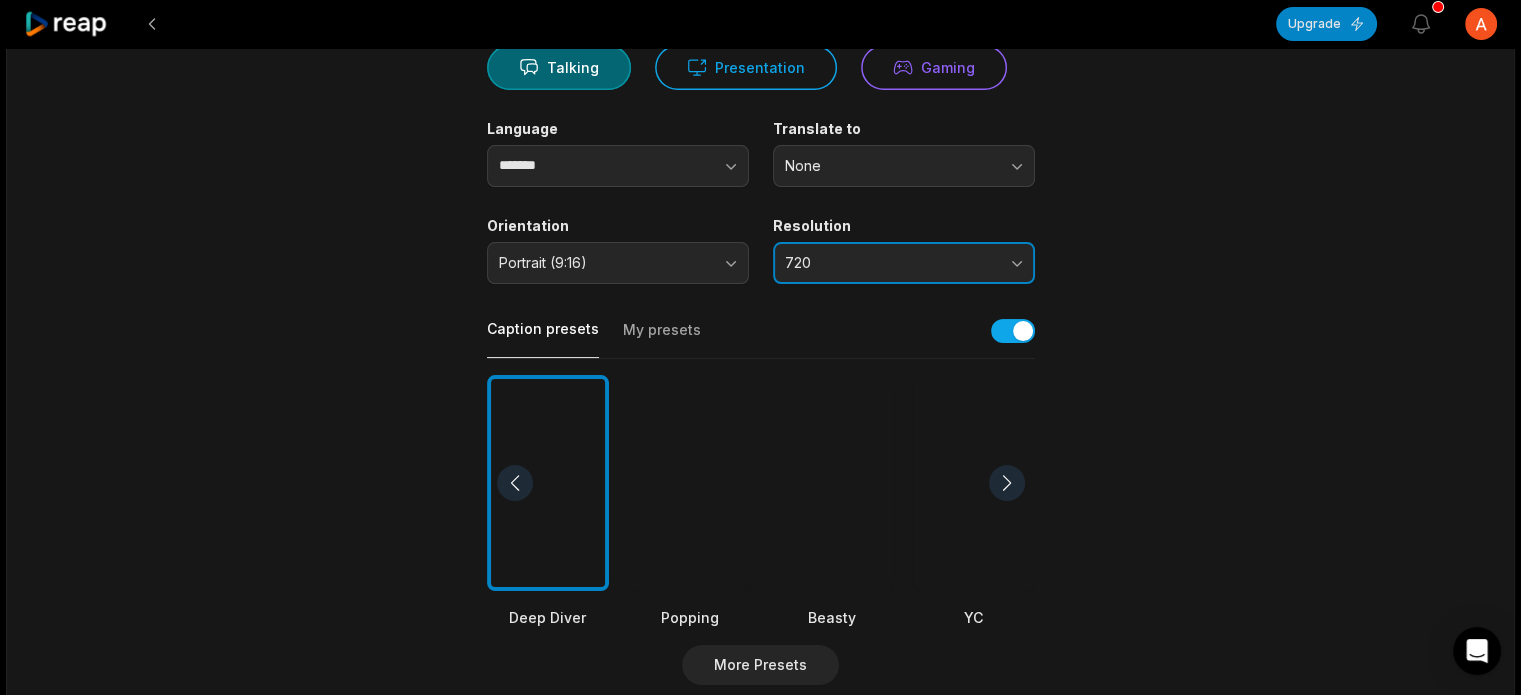click on "720" at bounding box center (890, 263) 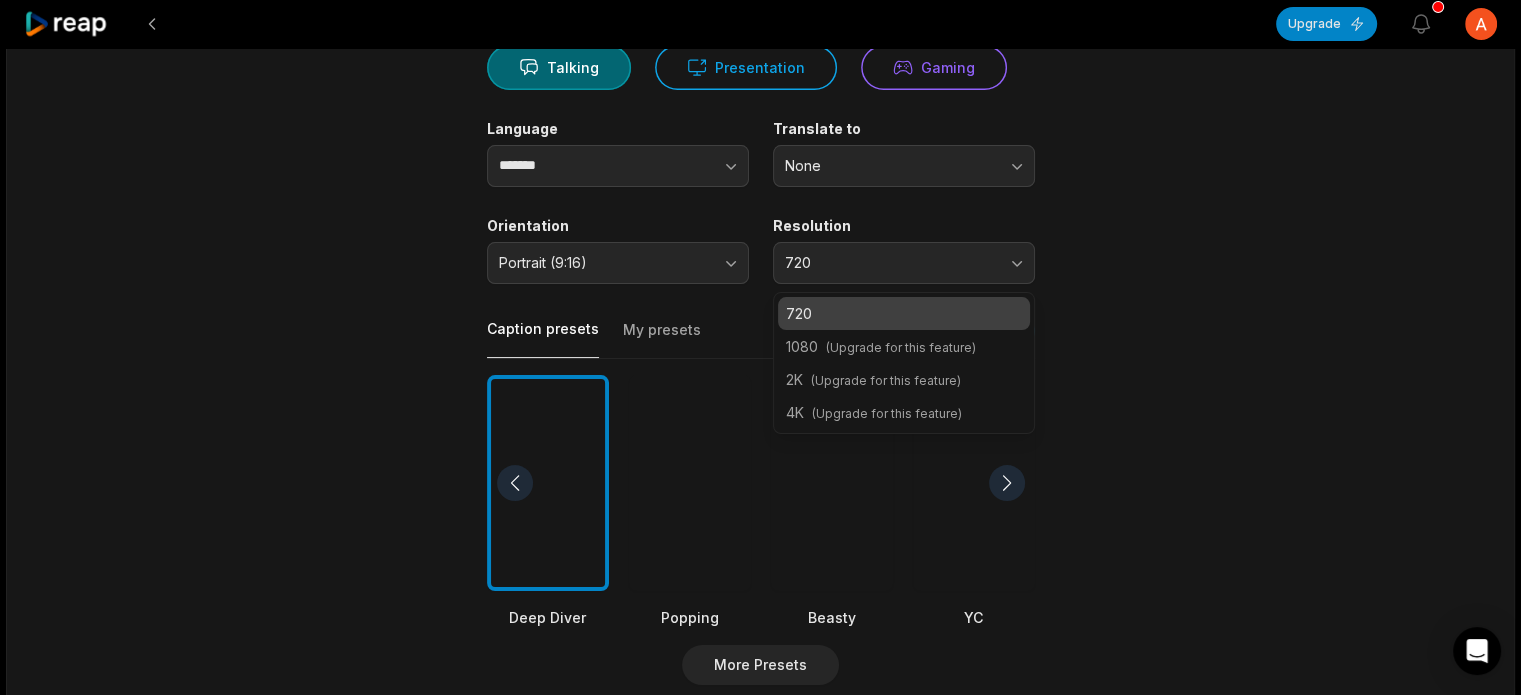 click on "(Upgrade for this feature)" at bounding box center (886, 380) 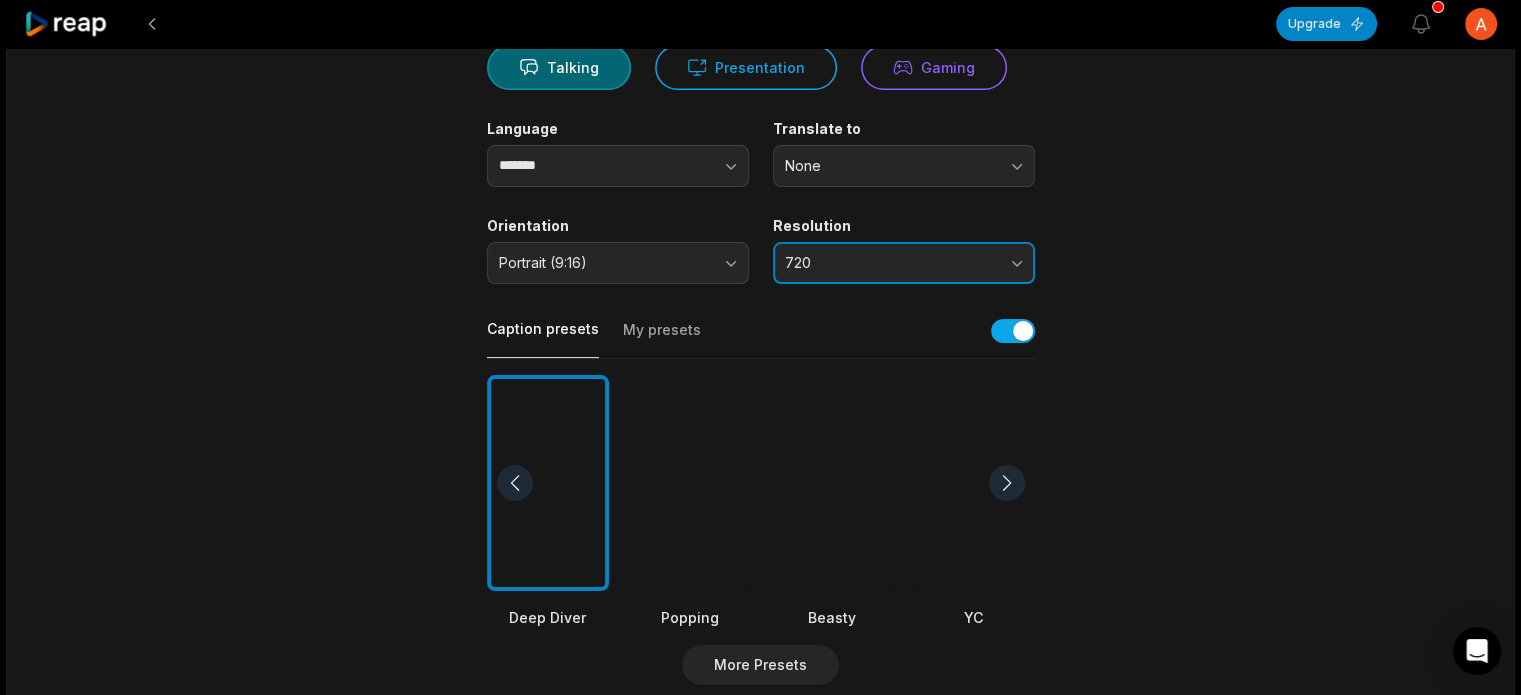 scroll, scrollTop: 300, scrollLeft: 0, axis: vertical 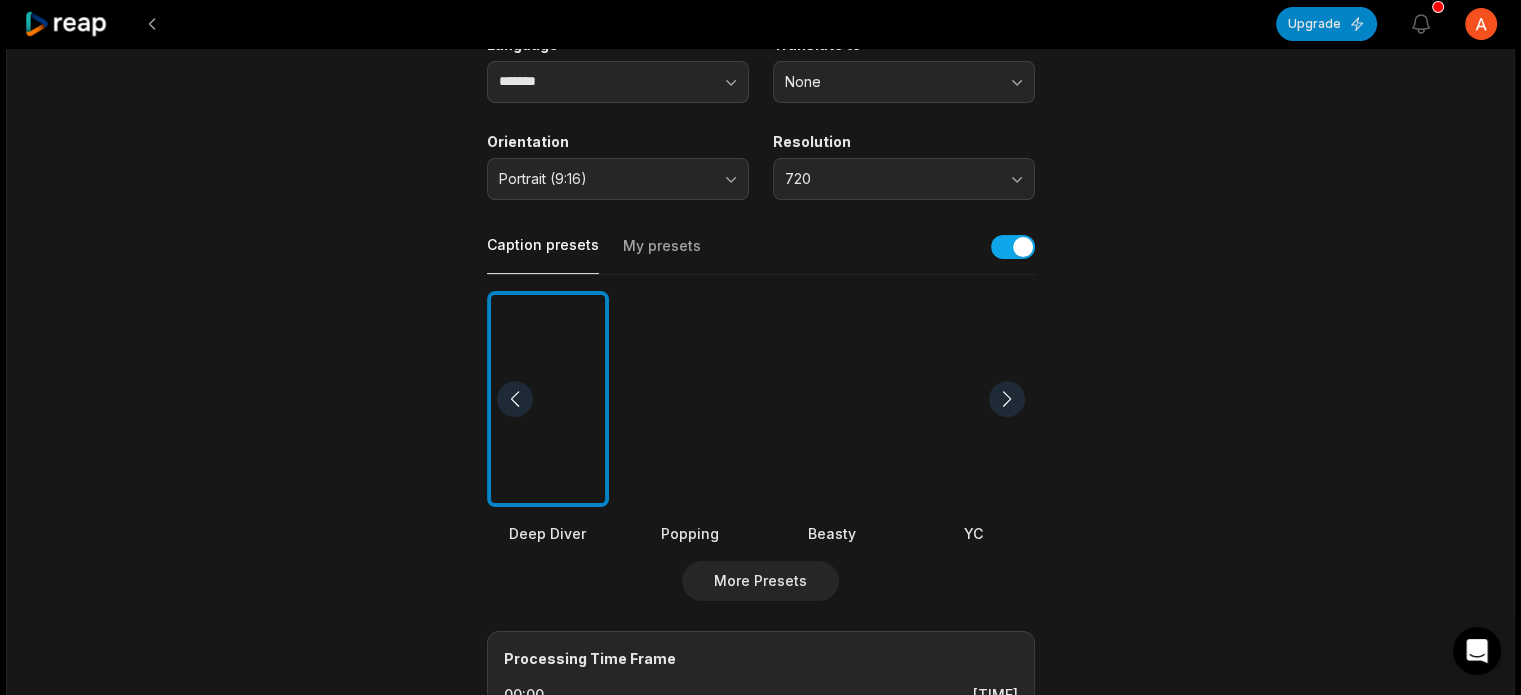 click on "My presets" at bounding box center [662, 255] 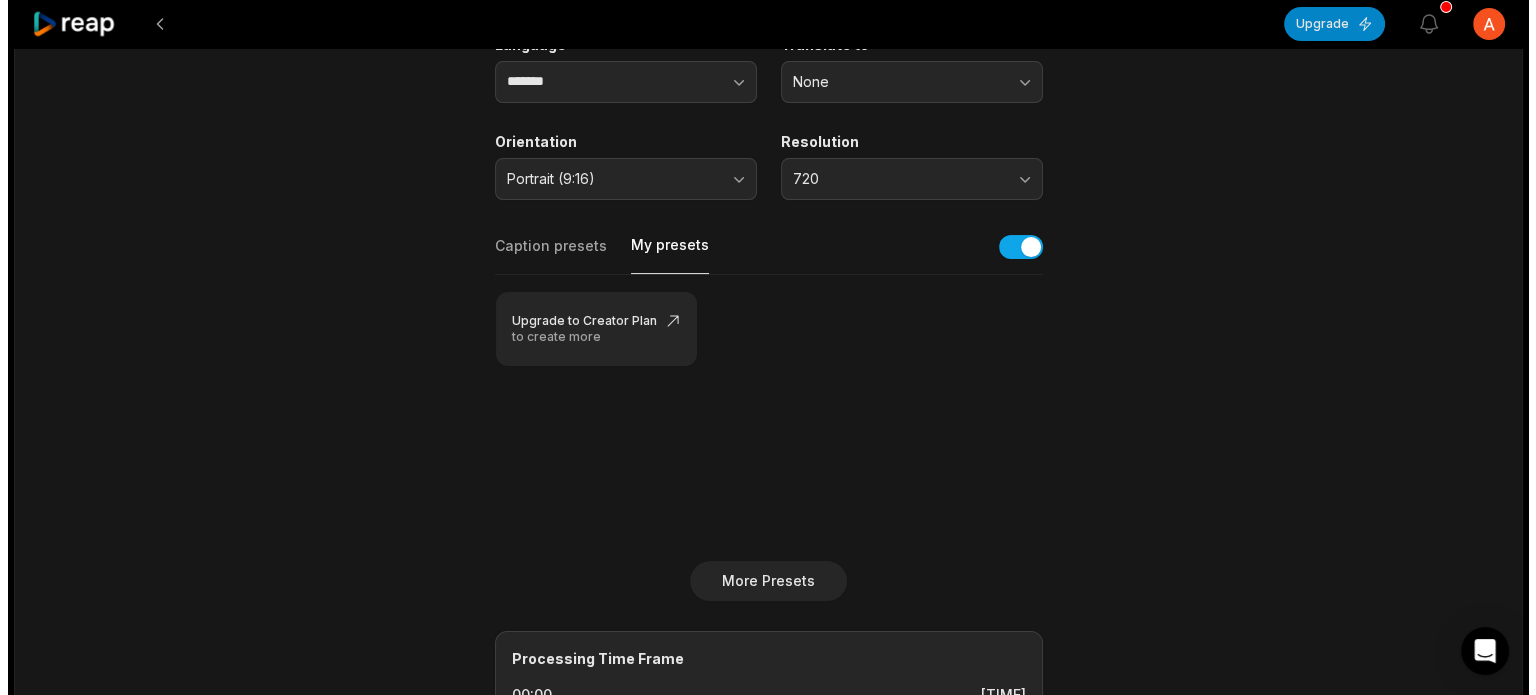 scroll, scrollTop: 349, scrollLeft: 0, axis: vertical 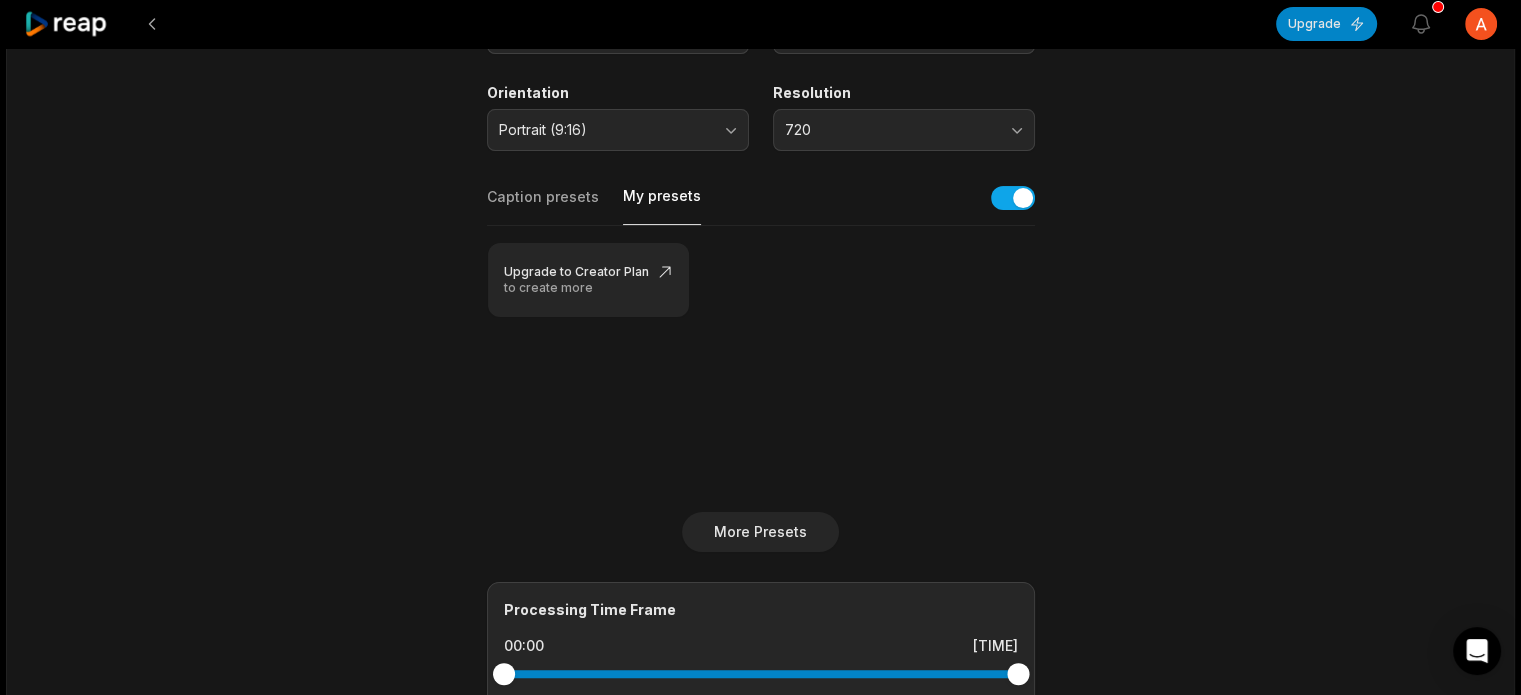 click on "Caption presets" at bounding box center [543, 206] 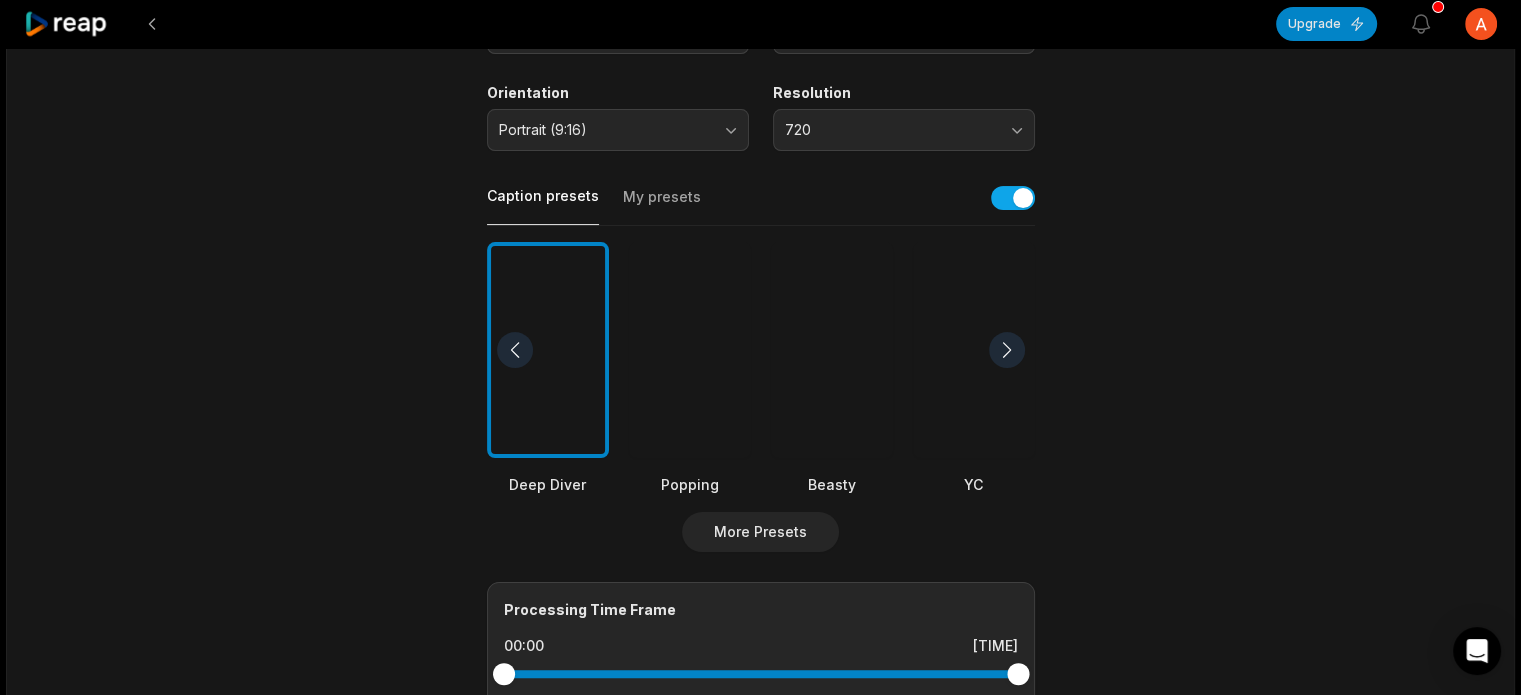 click at bounding box center [515, 350] 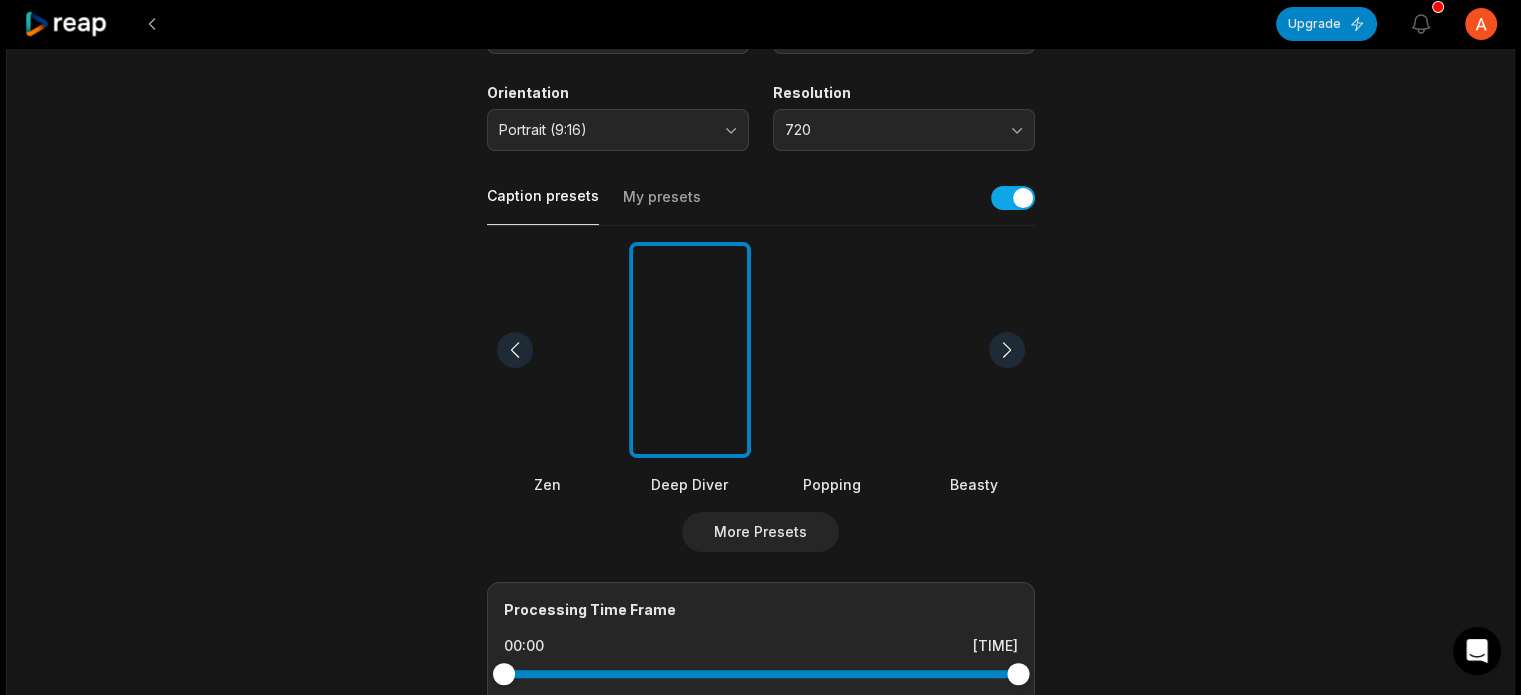 click at bounding box center (515, 350) 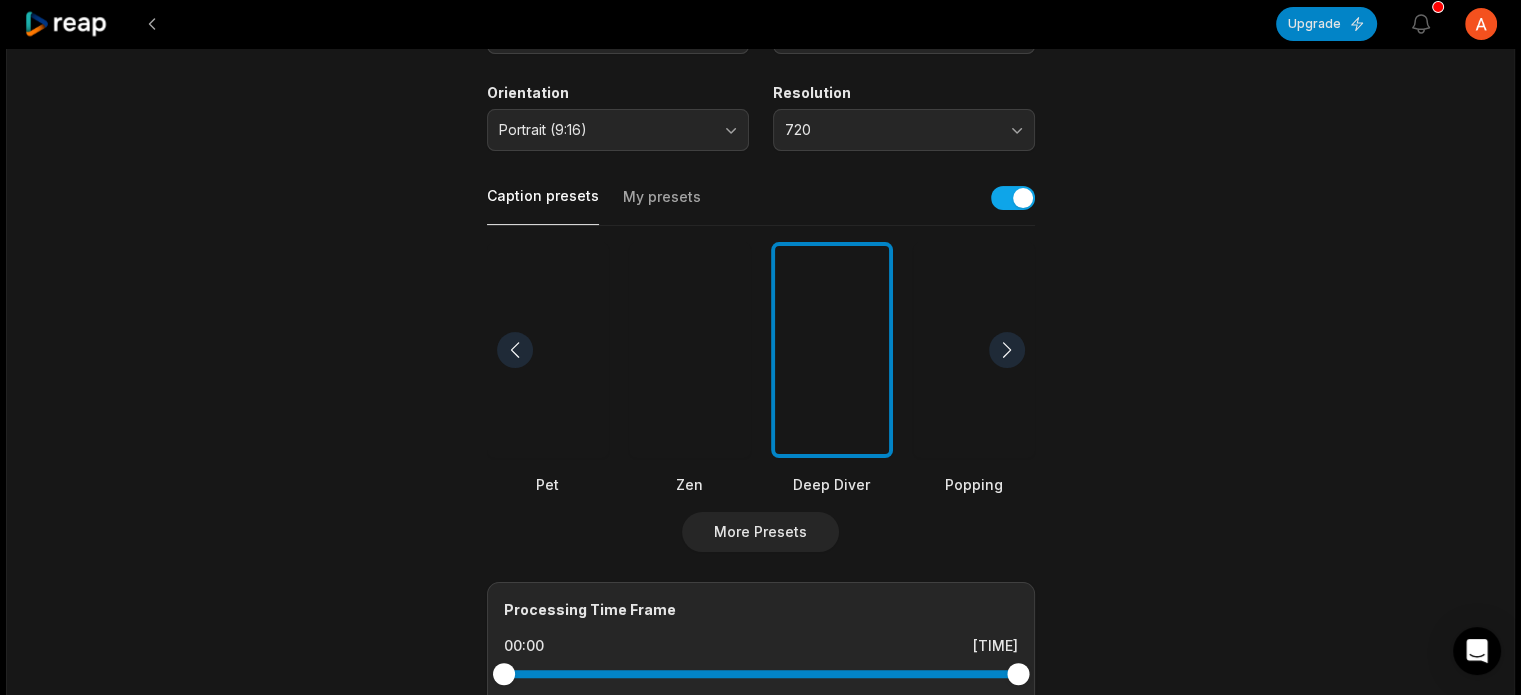 click at bounding box center [515, 350] 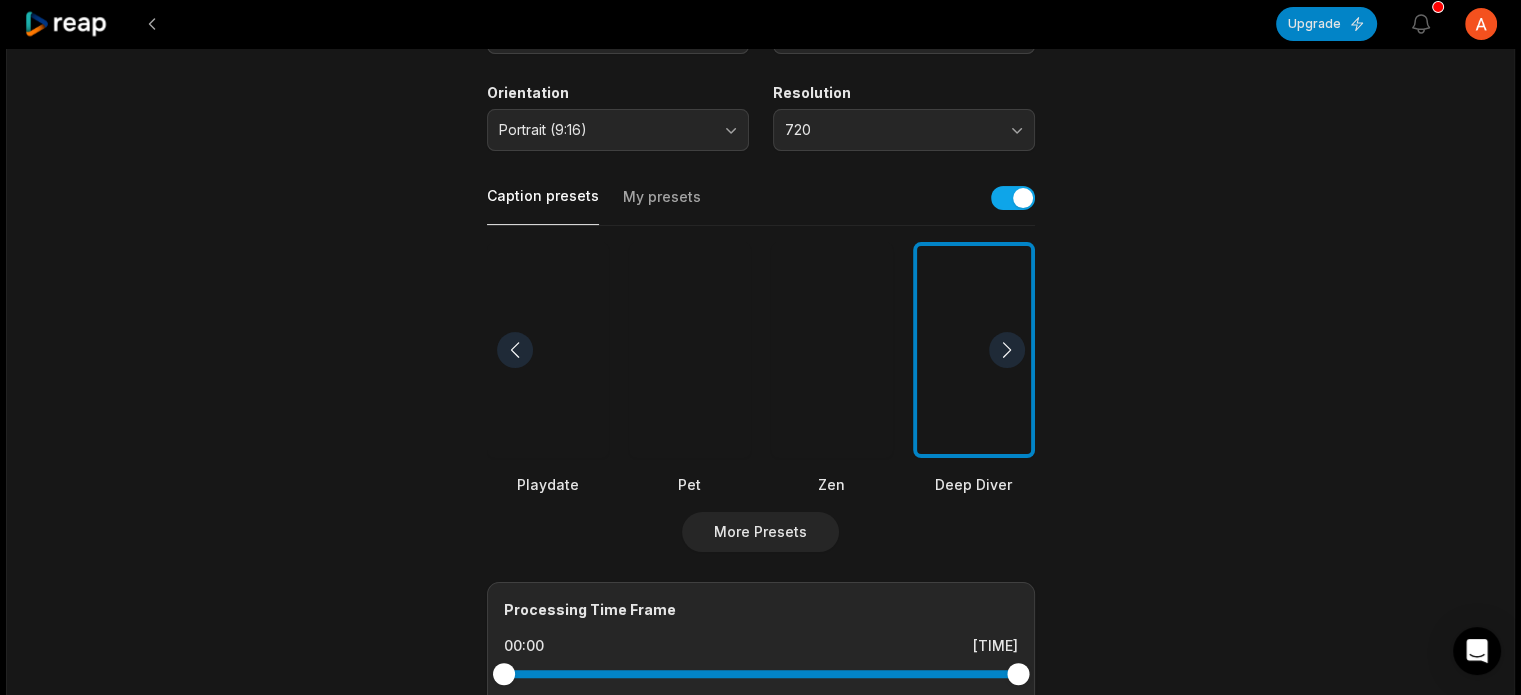 click at bounding box center (1007, 350) 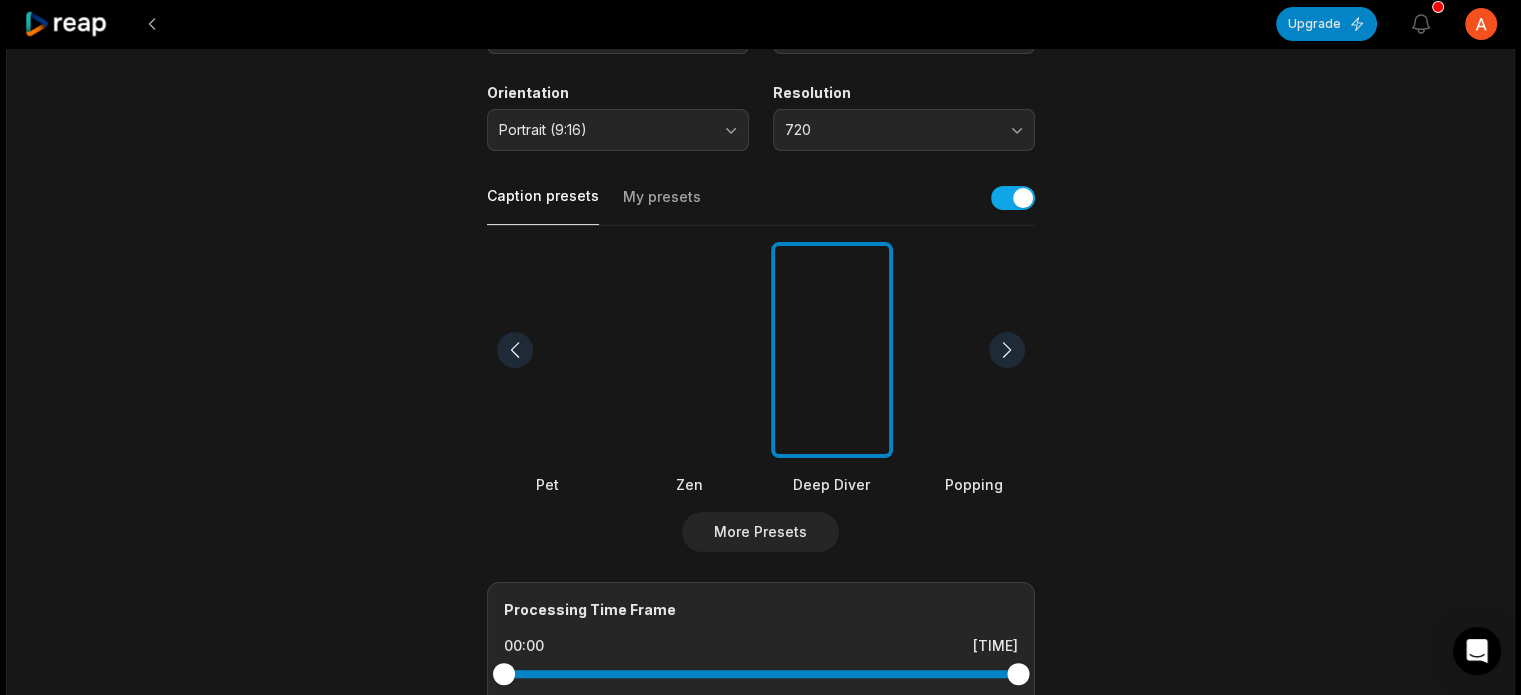 click at bounding box center [1007, 350] 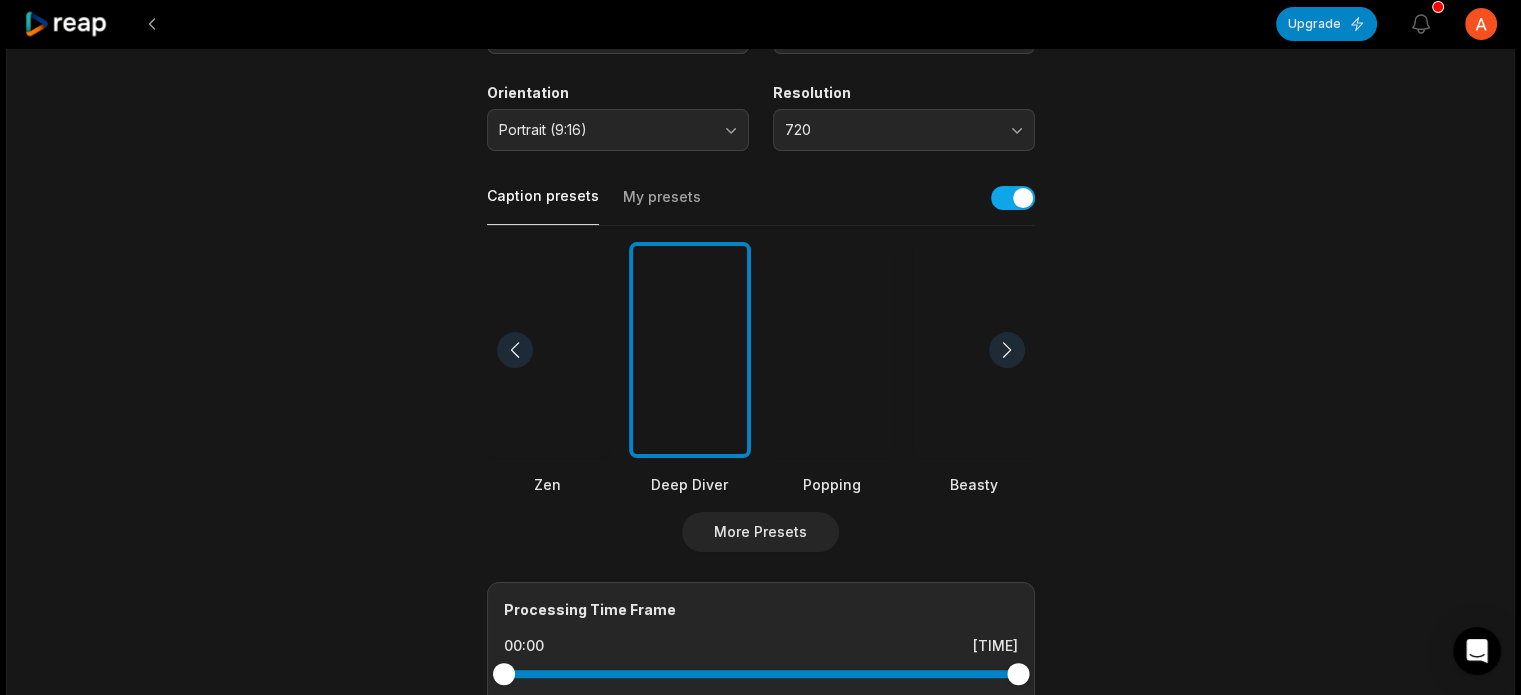 click at bounding box center (1007, 350) 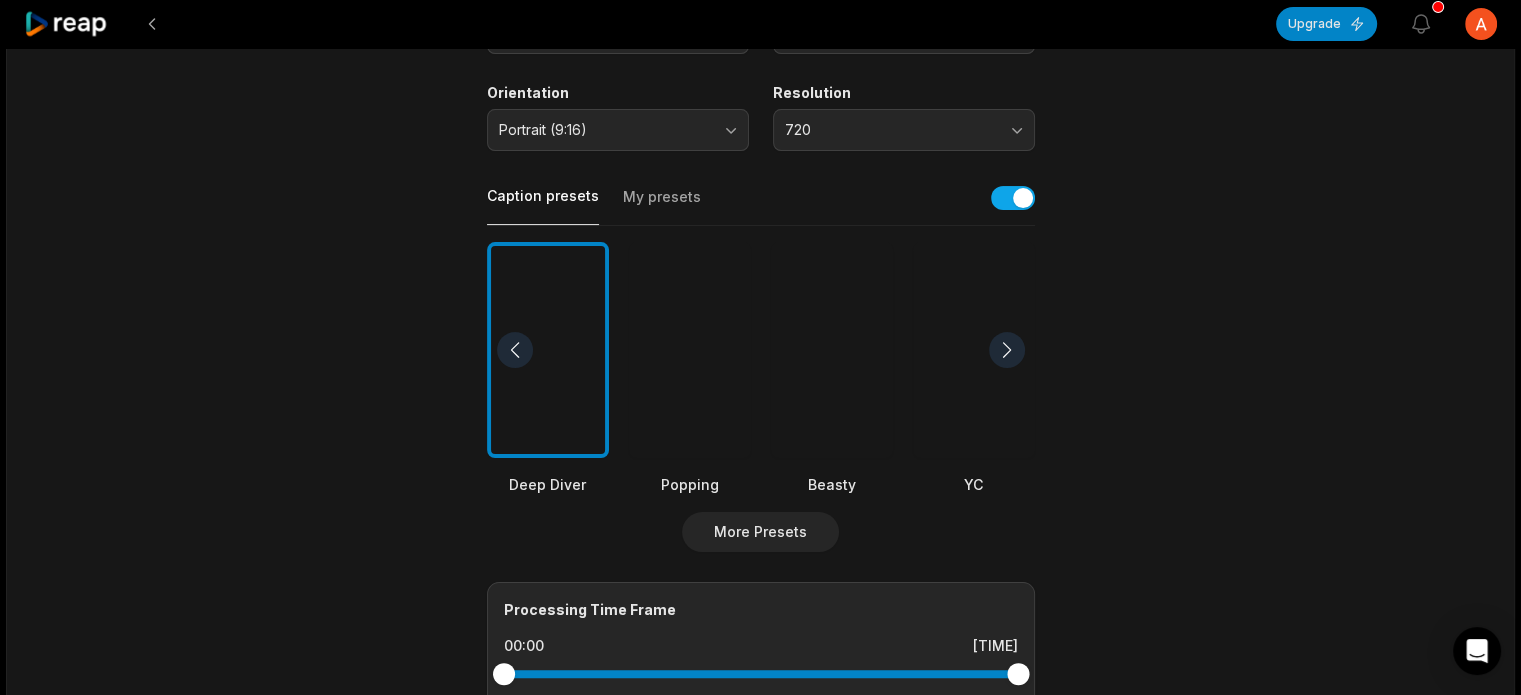 click at bounding box center [1007, 350] 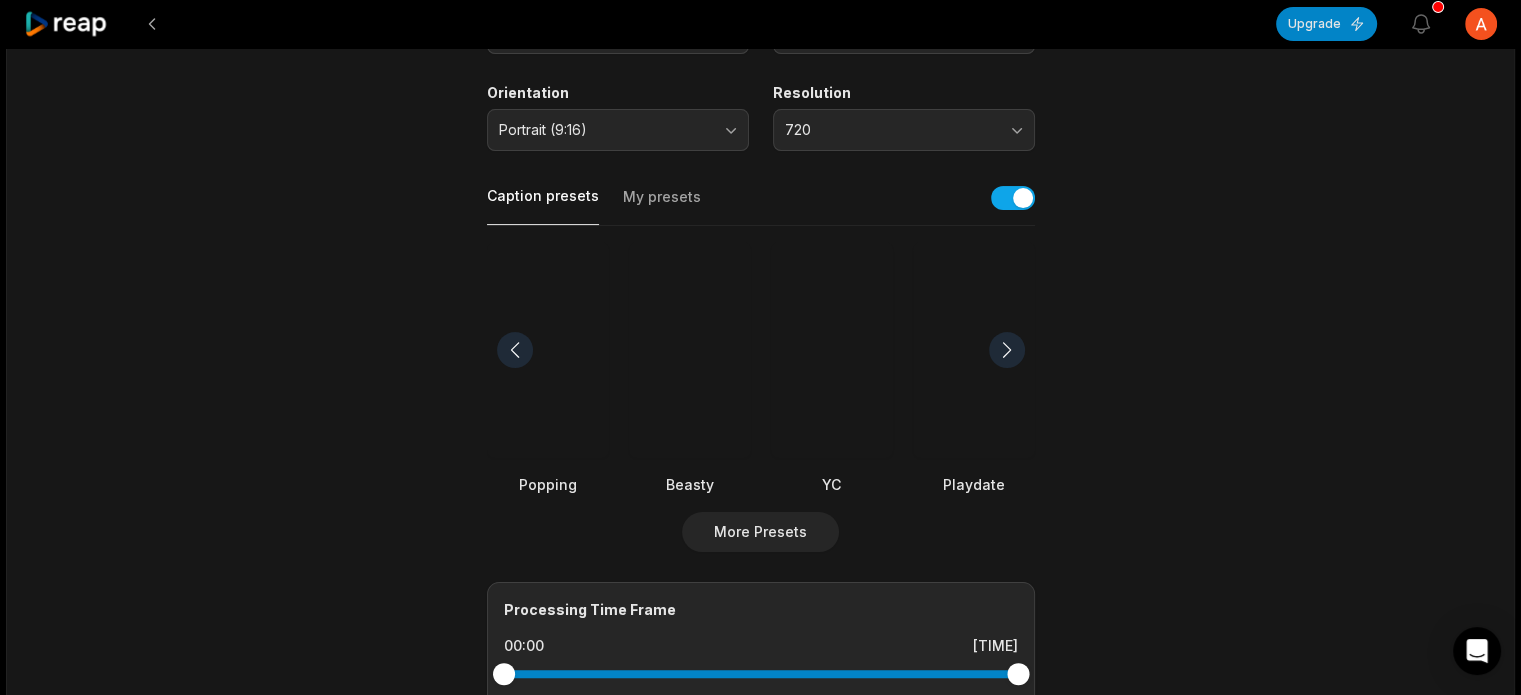 click at bounding box center [690, 350] 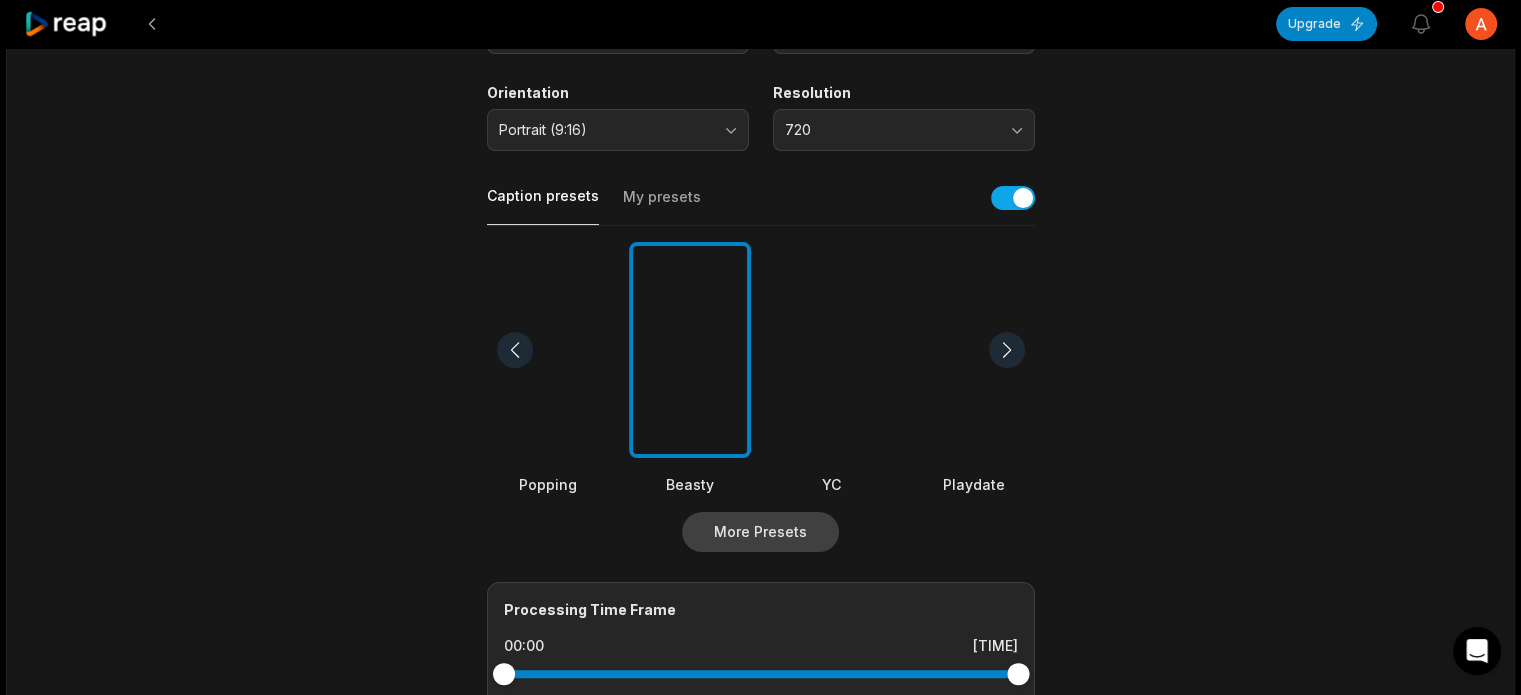 click on "More Presets" at bounding box center [760, 532] 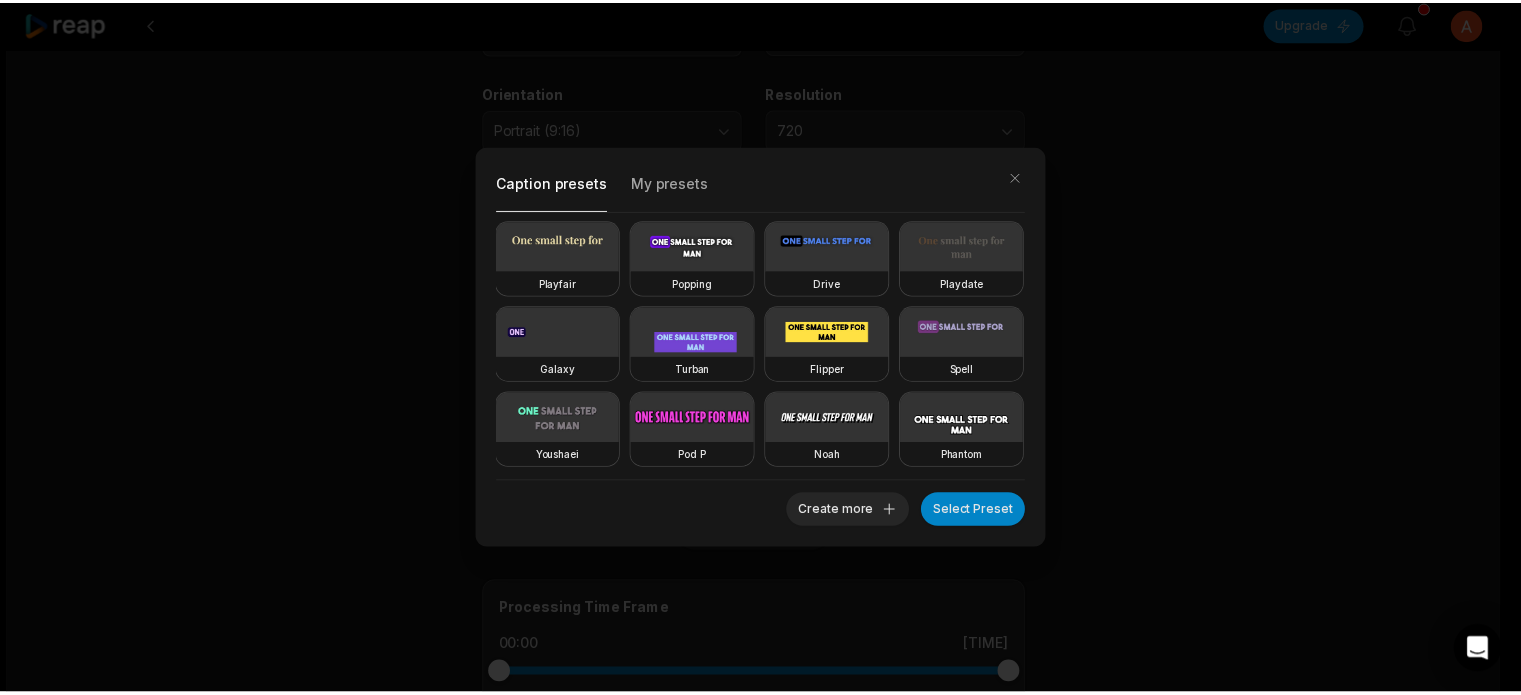 scroll, scrollTop: 0, scrollLeft: 0, axis: both 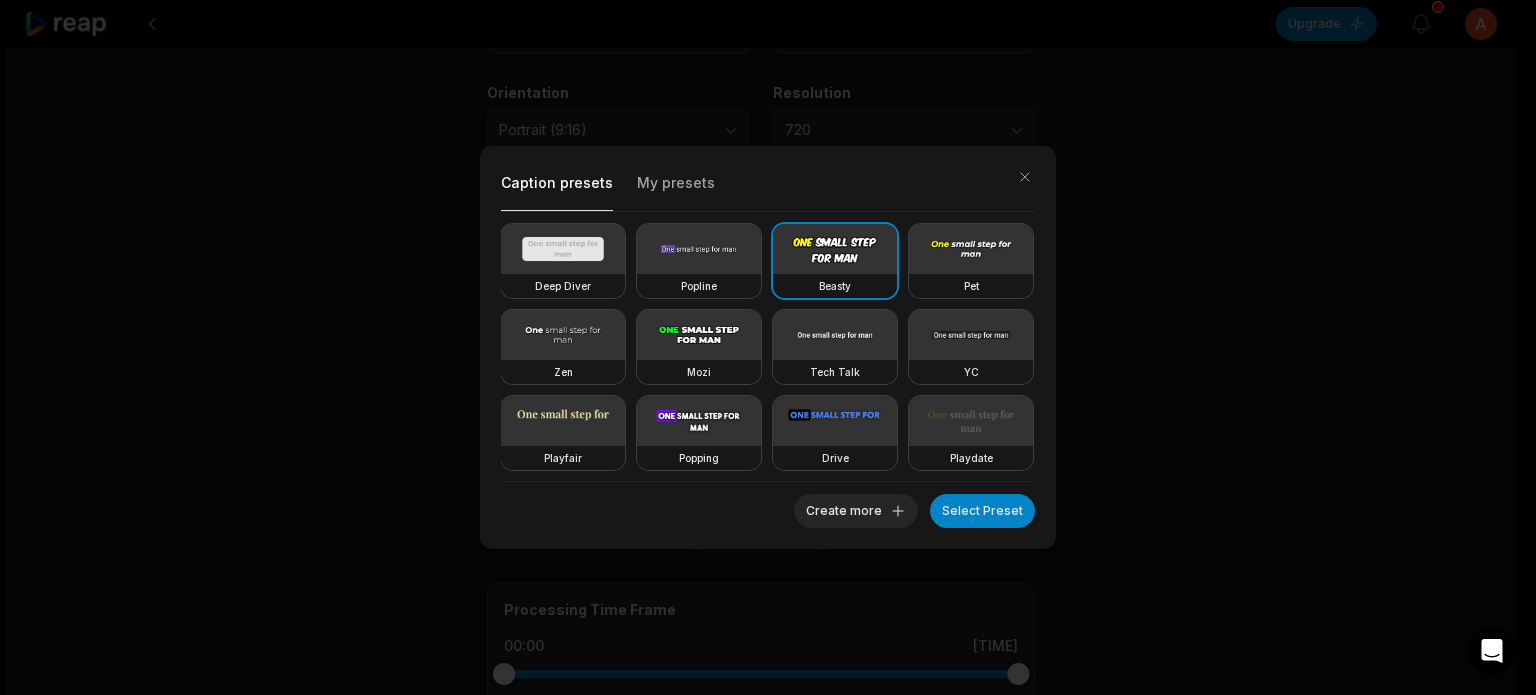 click at bounding box center (835, 249) 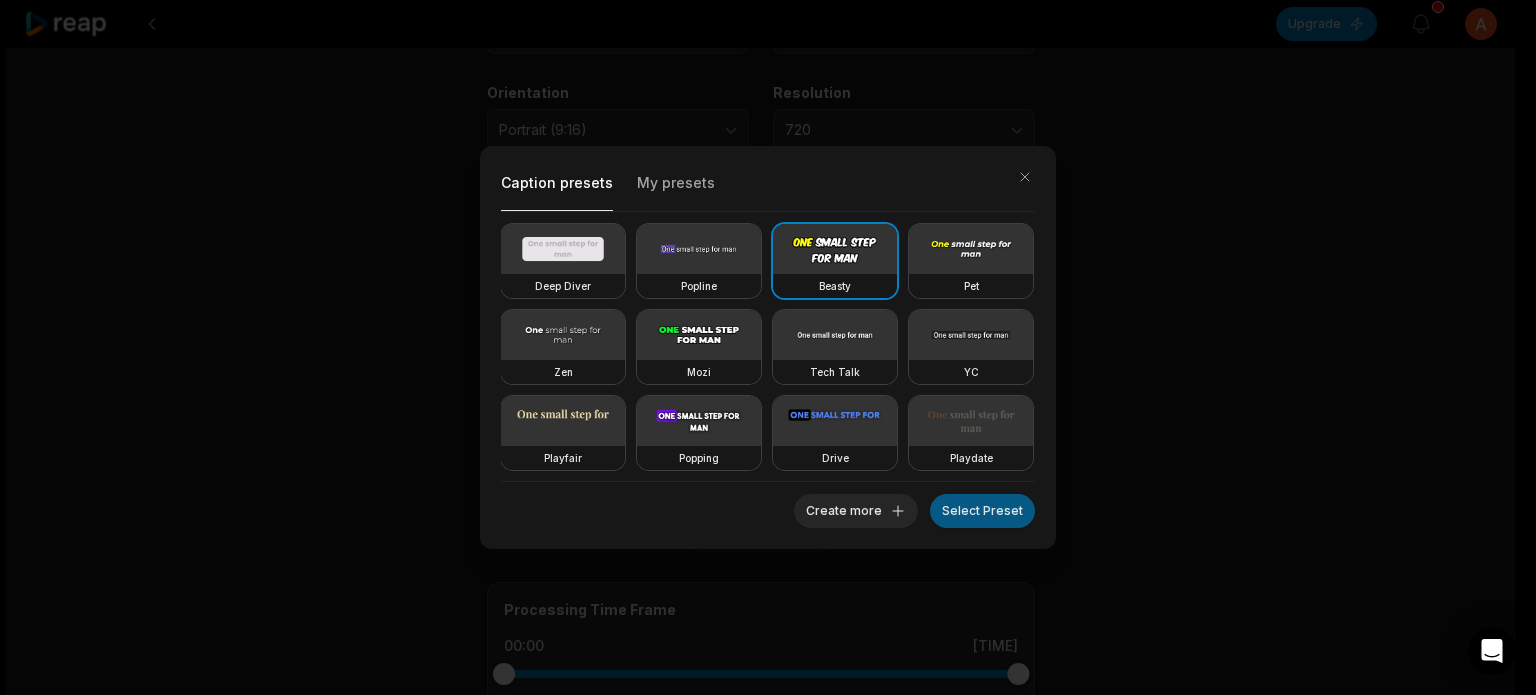 click on "Select Preset" at bounding box center (982, 511) 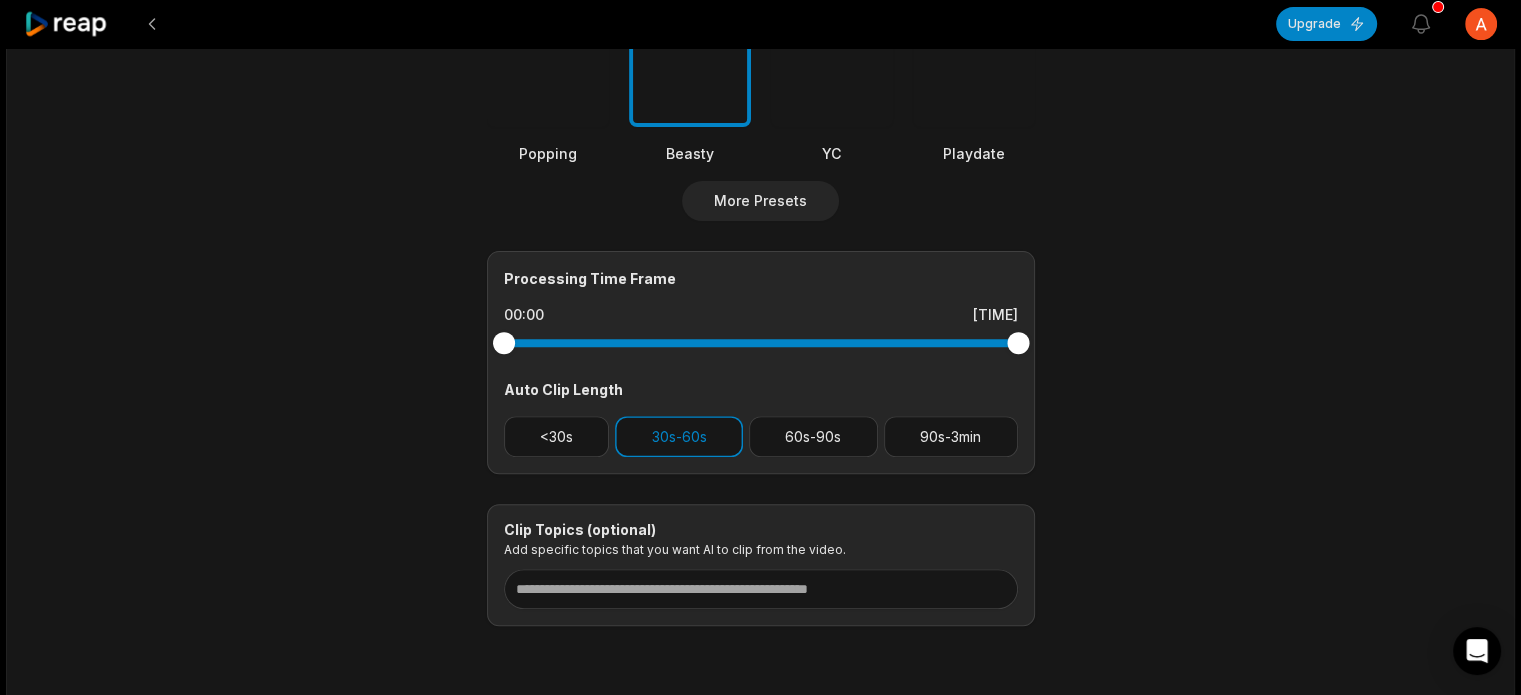 scroll, scrollTop: 704, scrollLeft: 0, axis: vertical 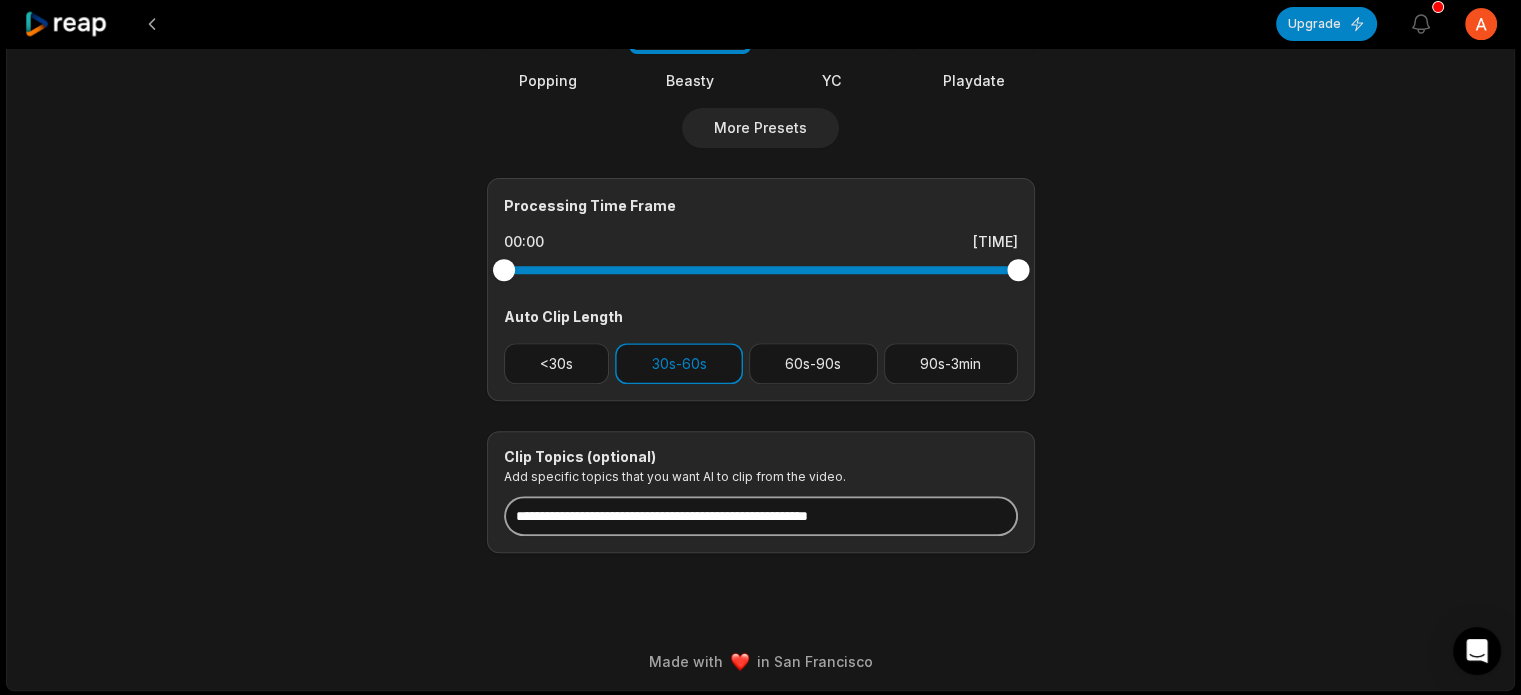 click at bounding box center (761, 516) 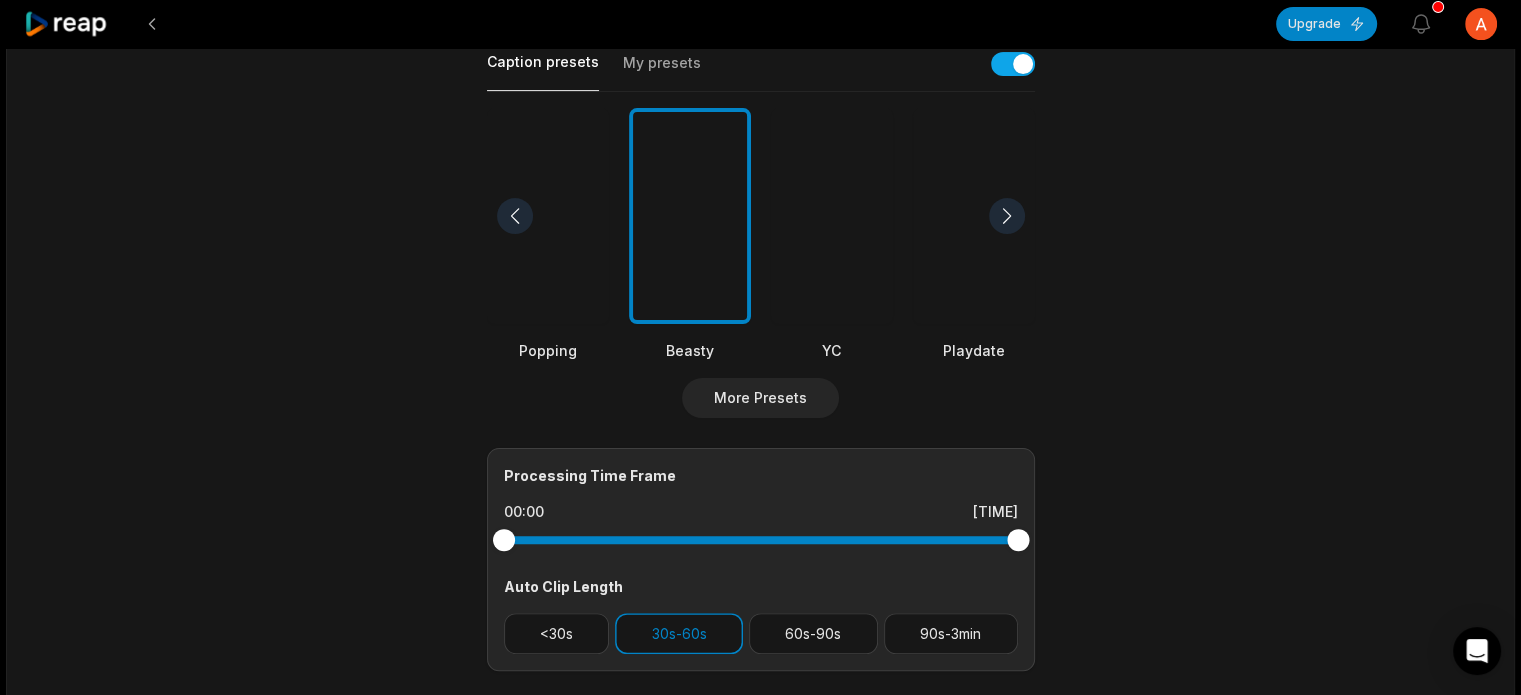 scroll, scrollTop: 474, scrollLeft: 0, axis: vertical 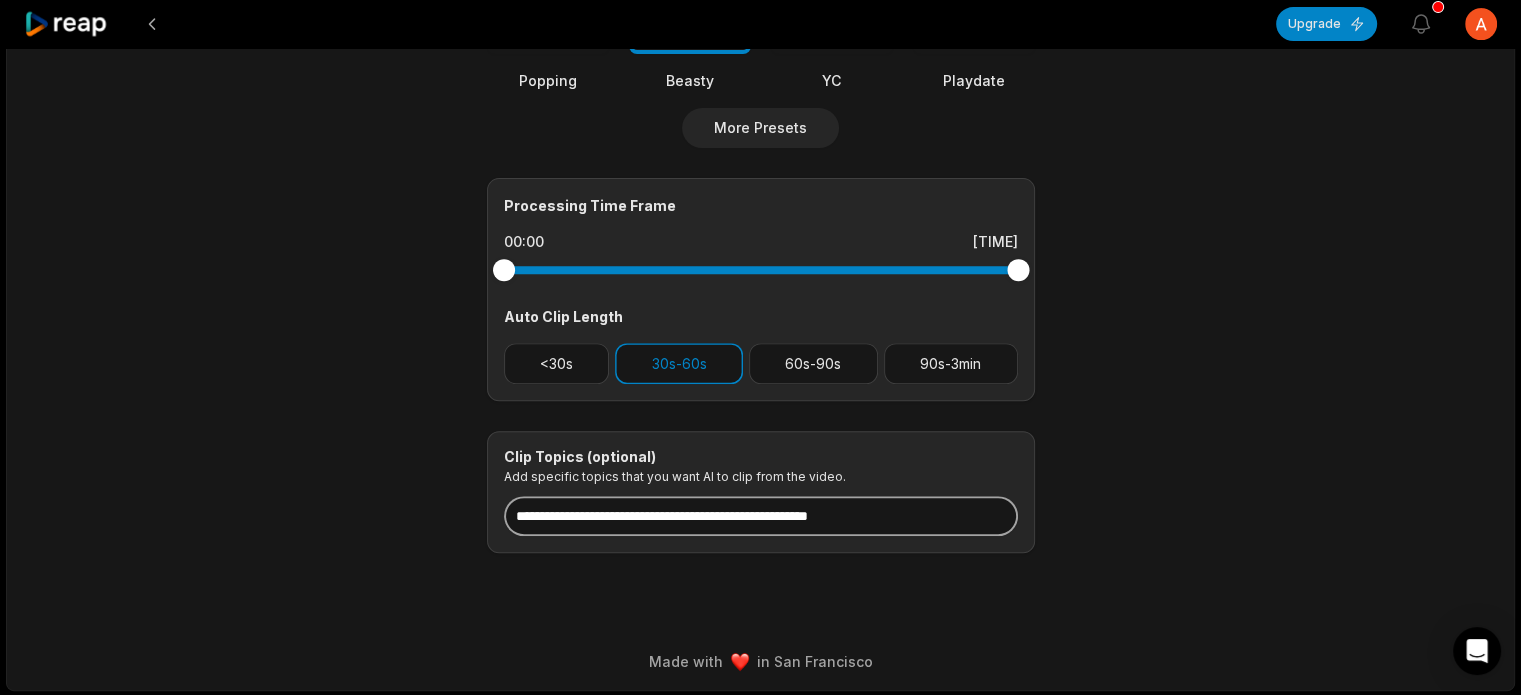 click at bounding box center [761, 516] 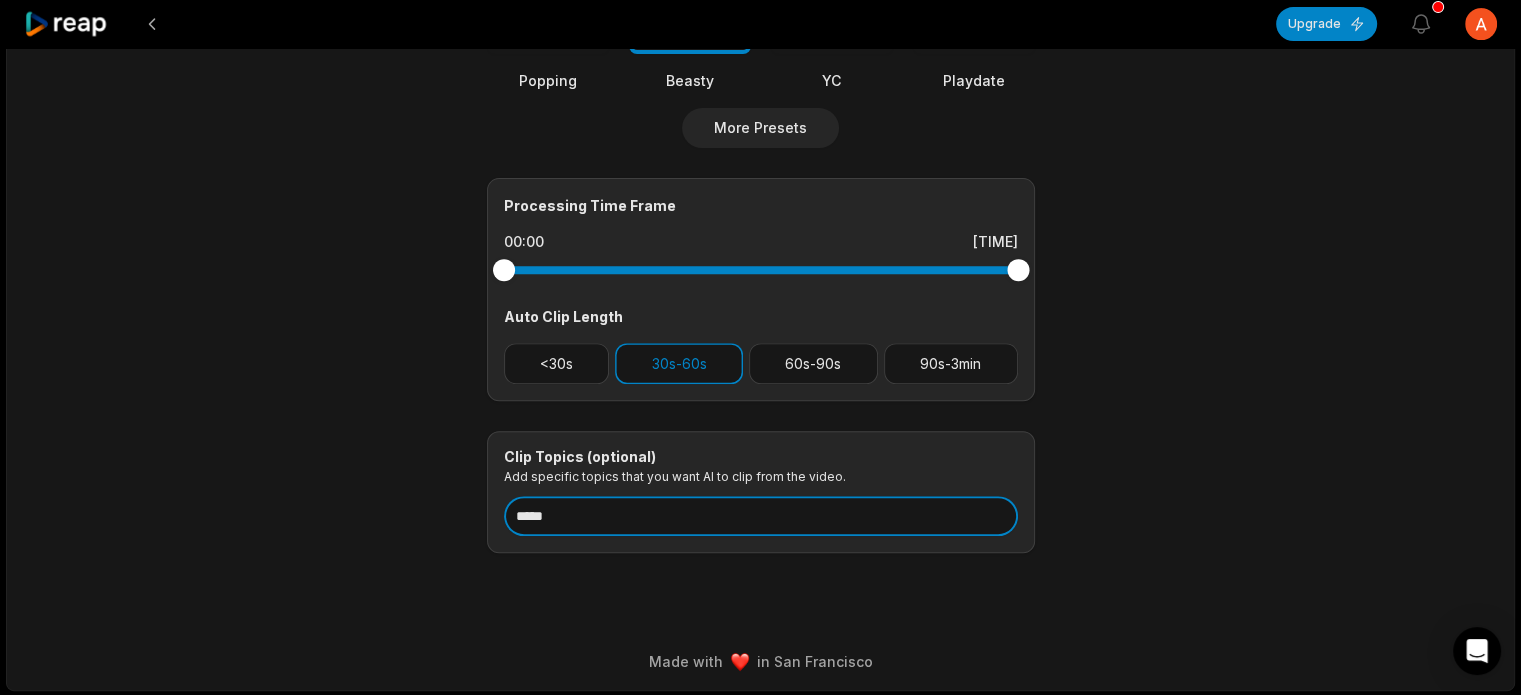 scroll, scrollTop: 740, scrollLeft: 0, axis: vertical 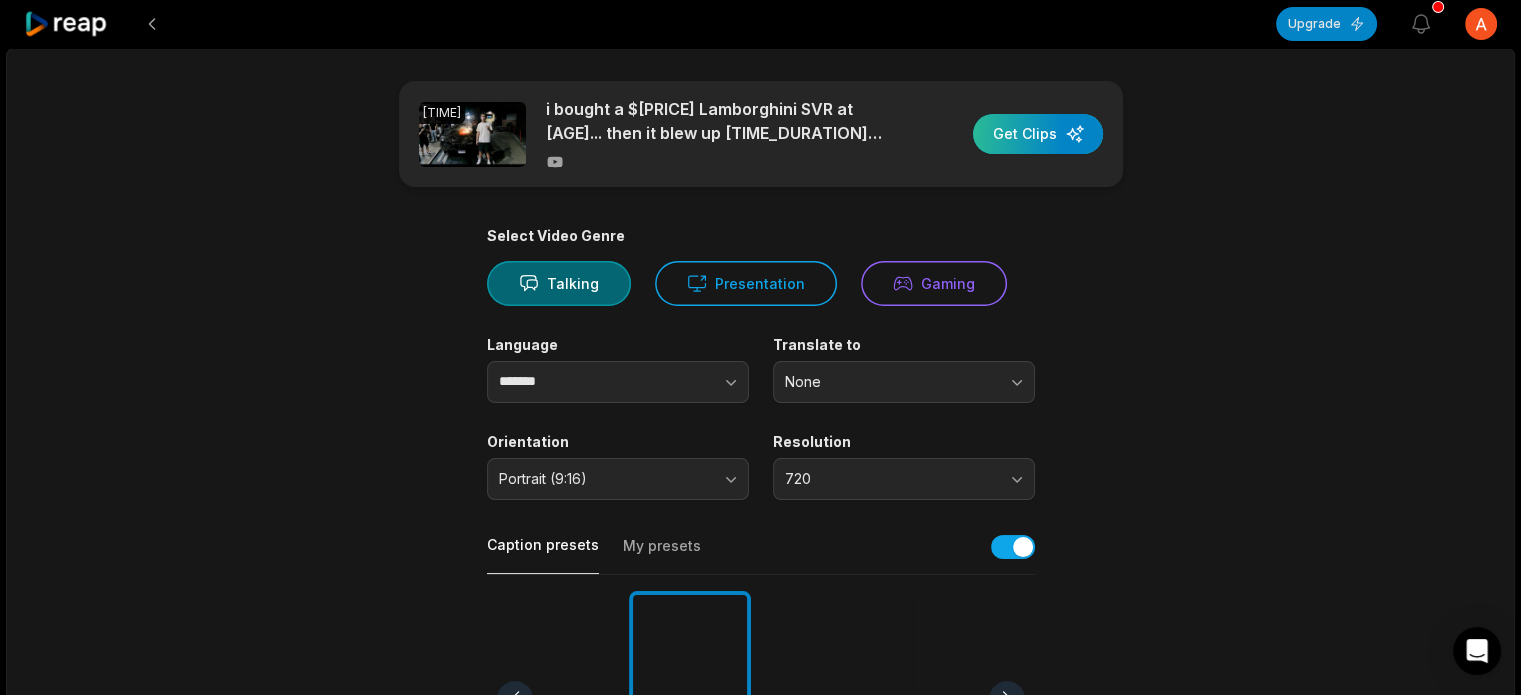 type on "*****" 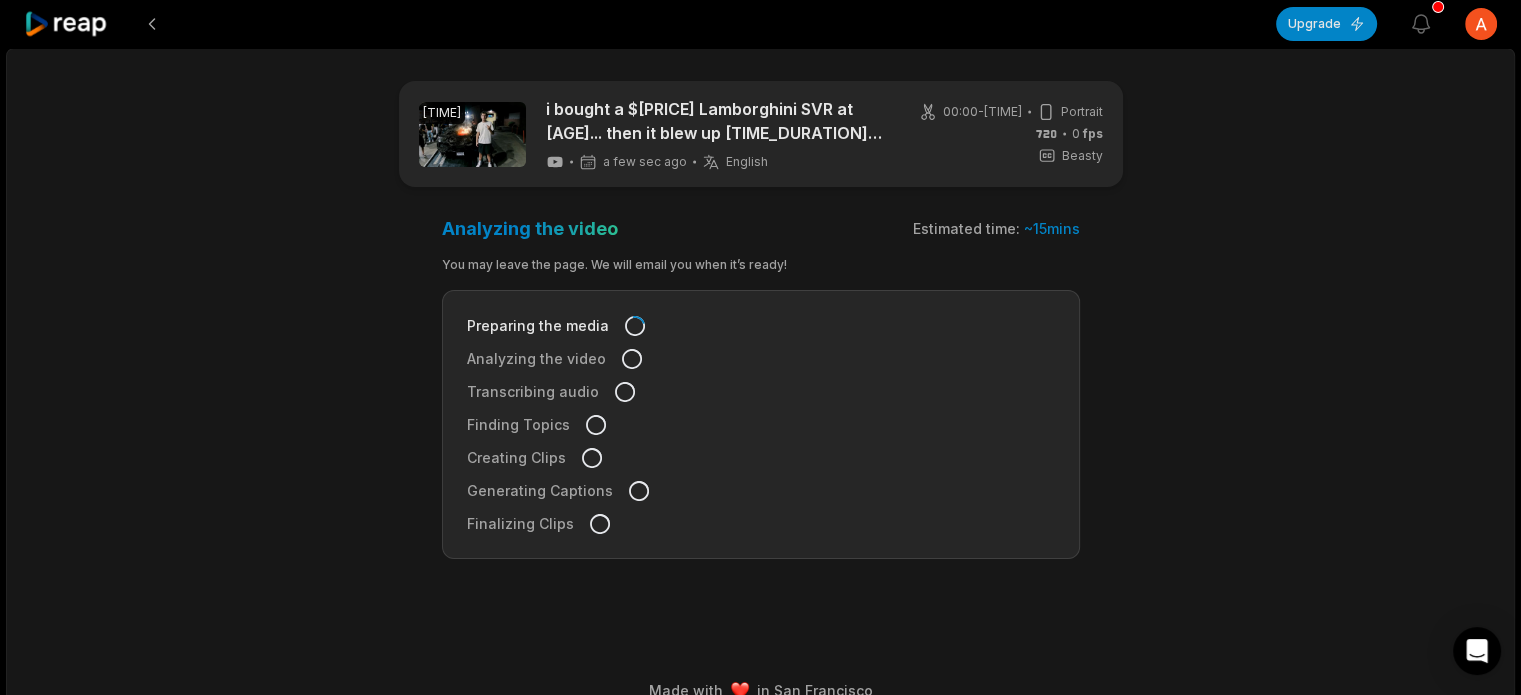 scroll, scrollTop: 30, scrollLeft: 0, axis: vertical 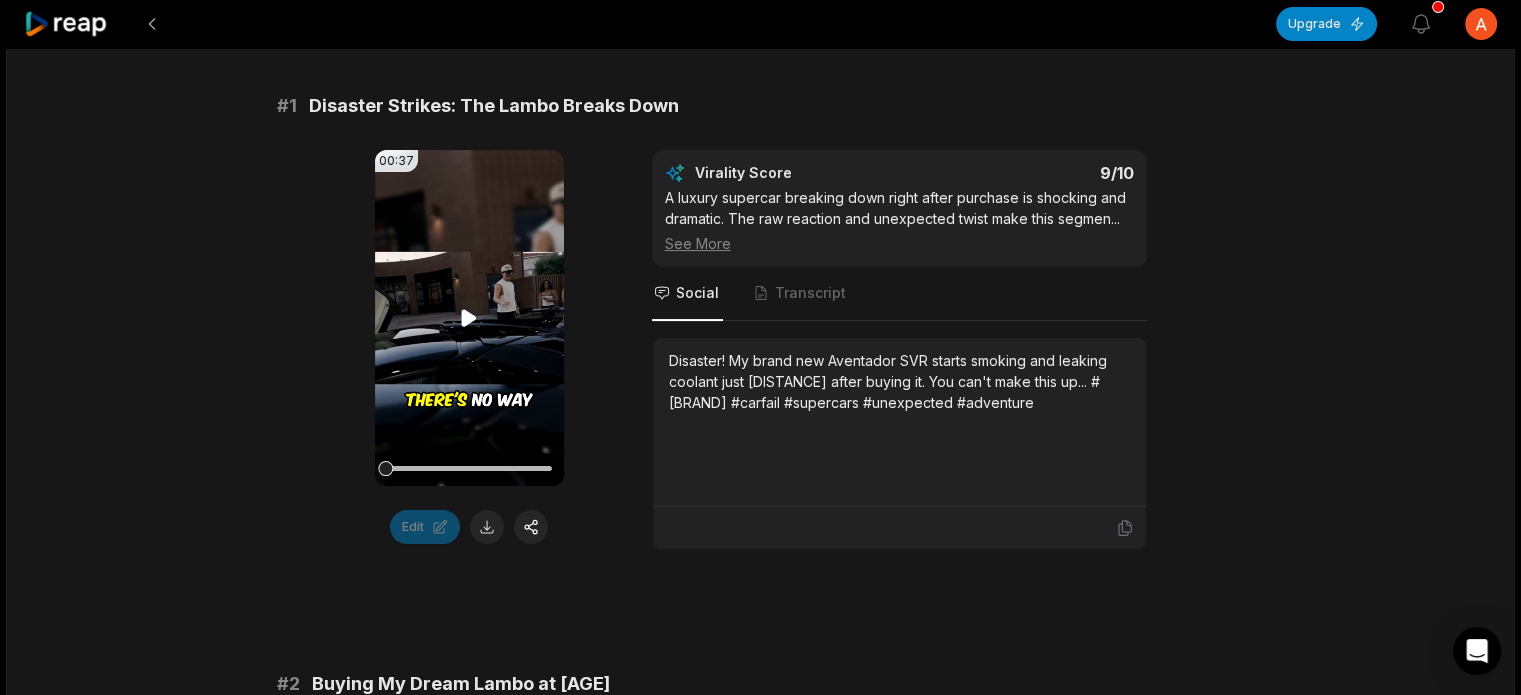 click 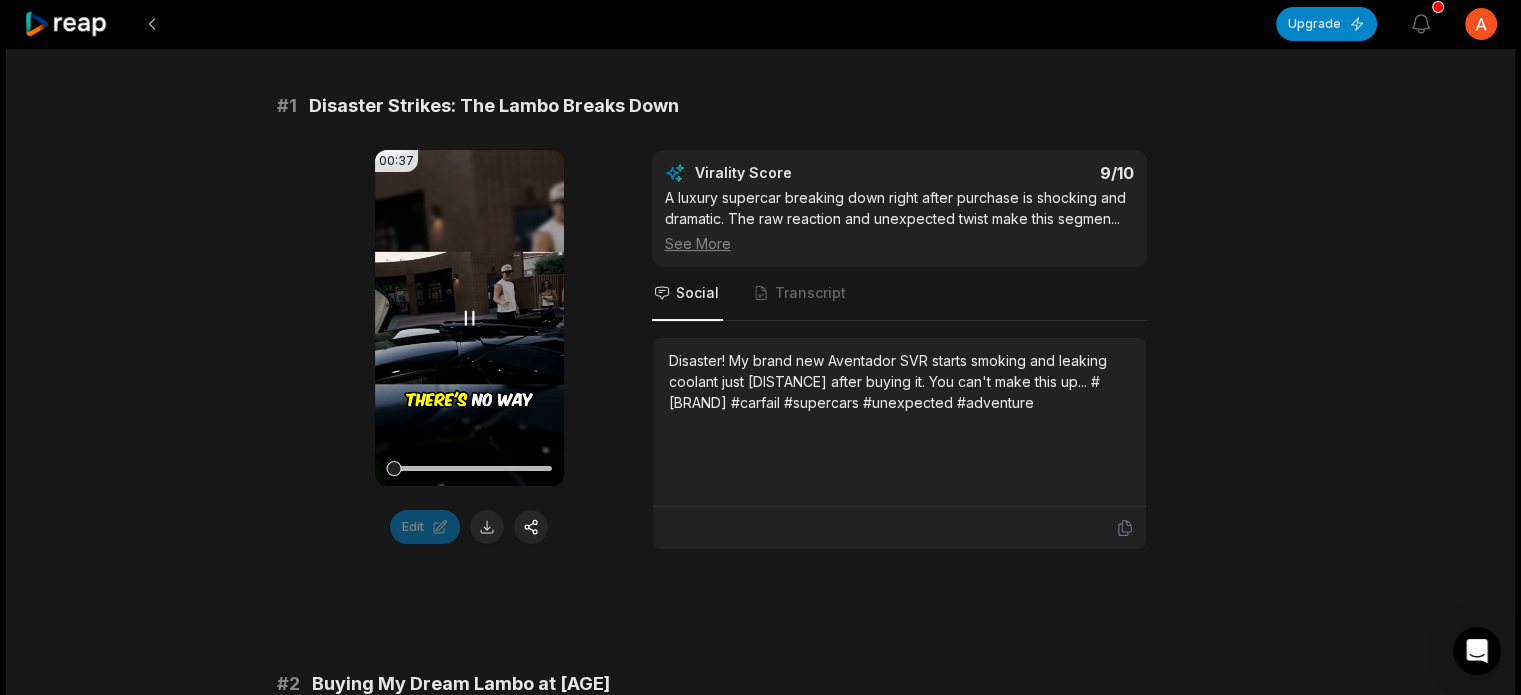 click 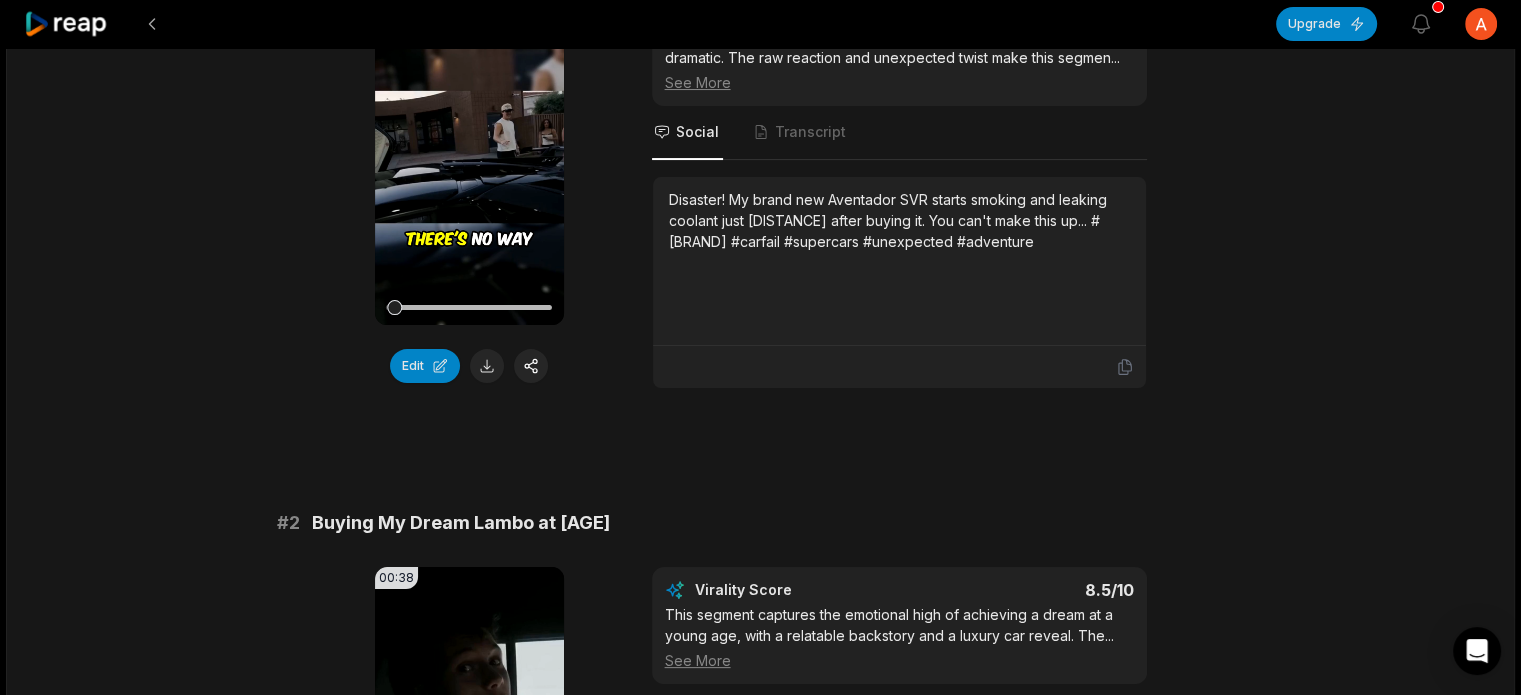 scroll, scrollTop: 155, scrollLeft: 0, axis: vertical 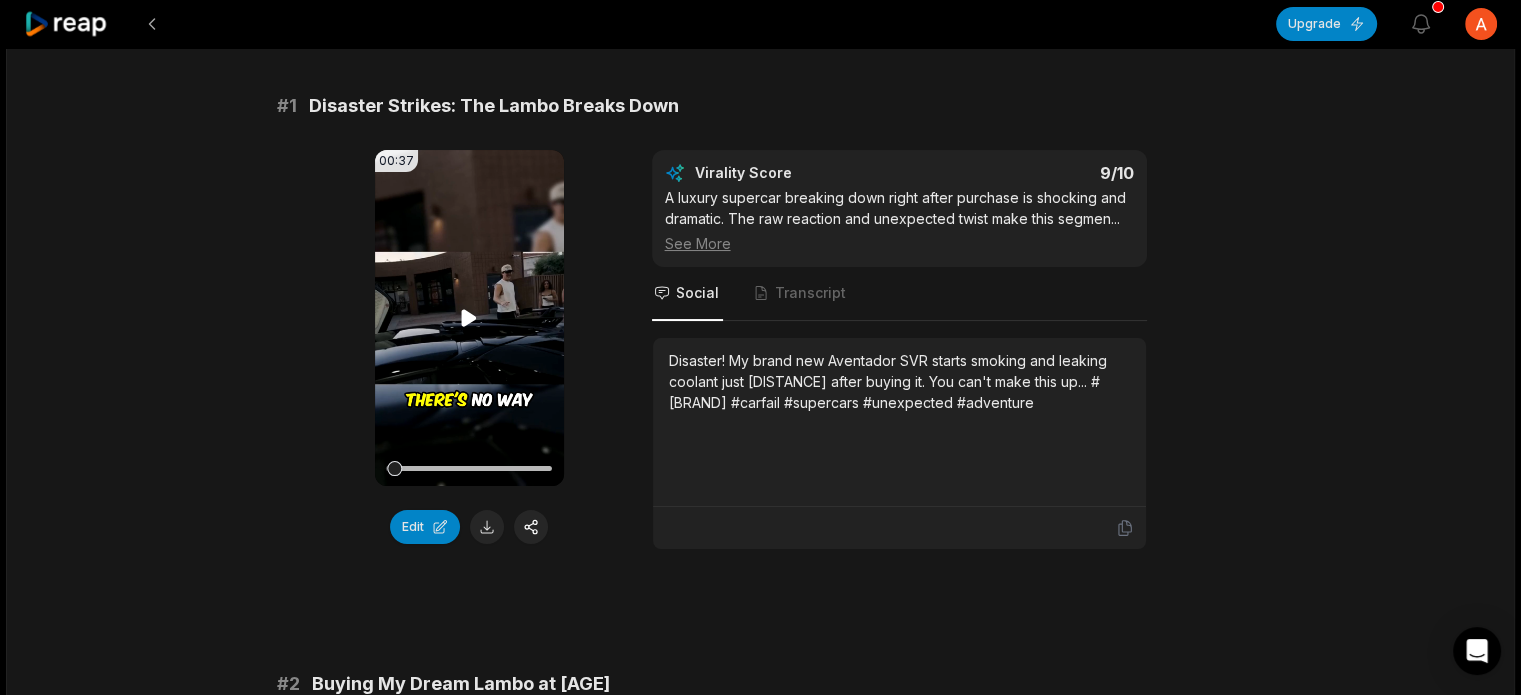 click 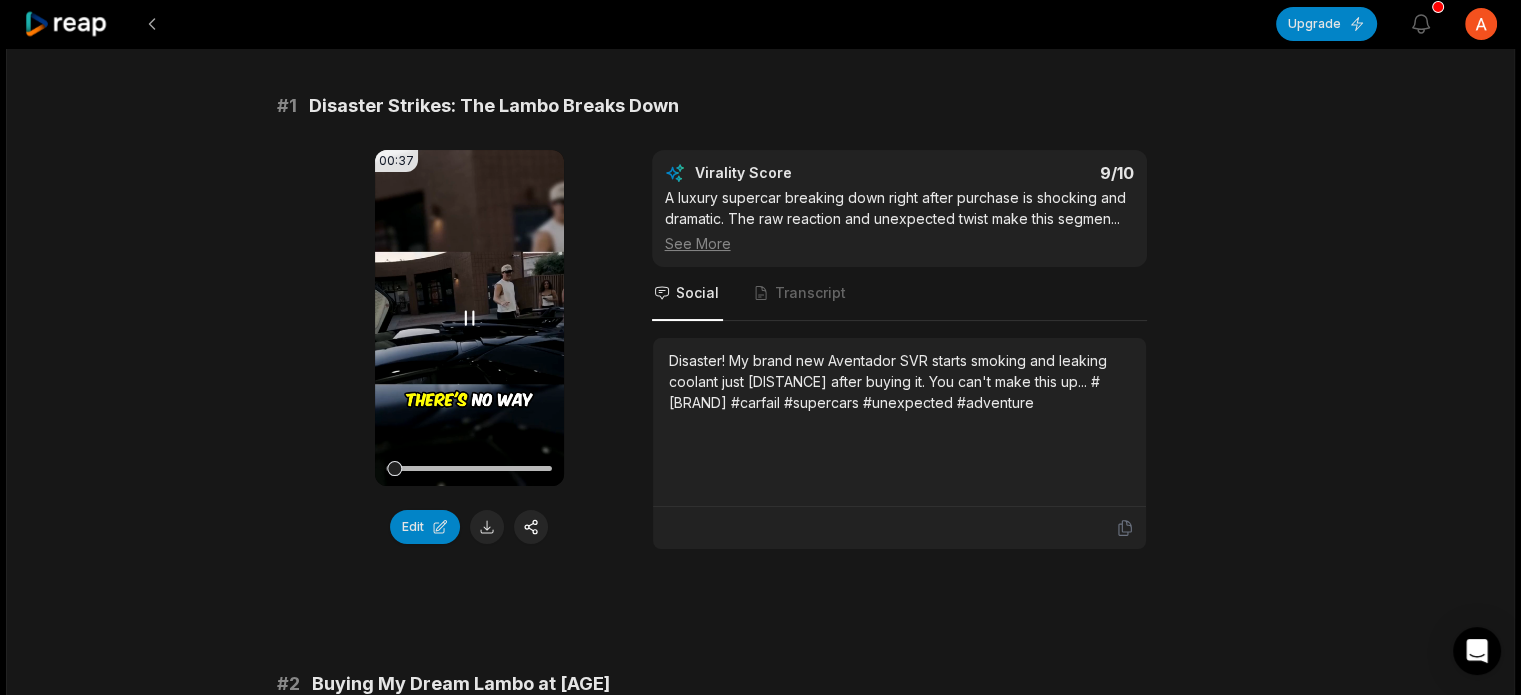 click 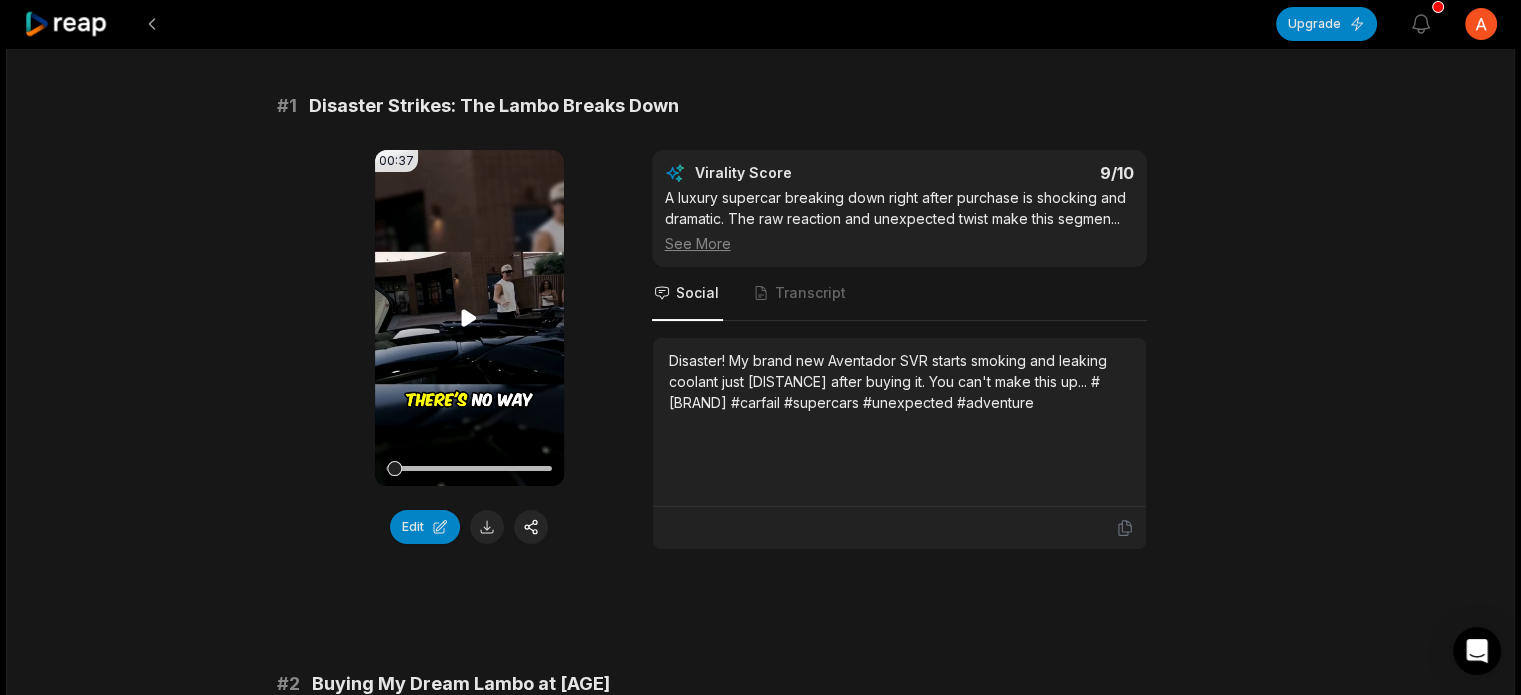 click 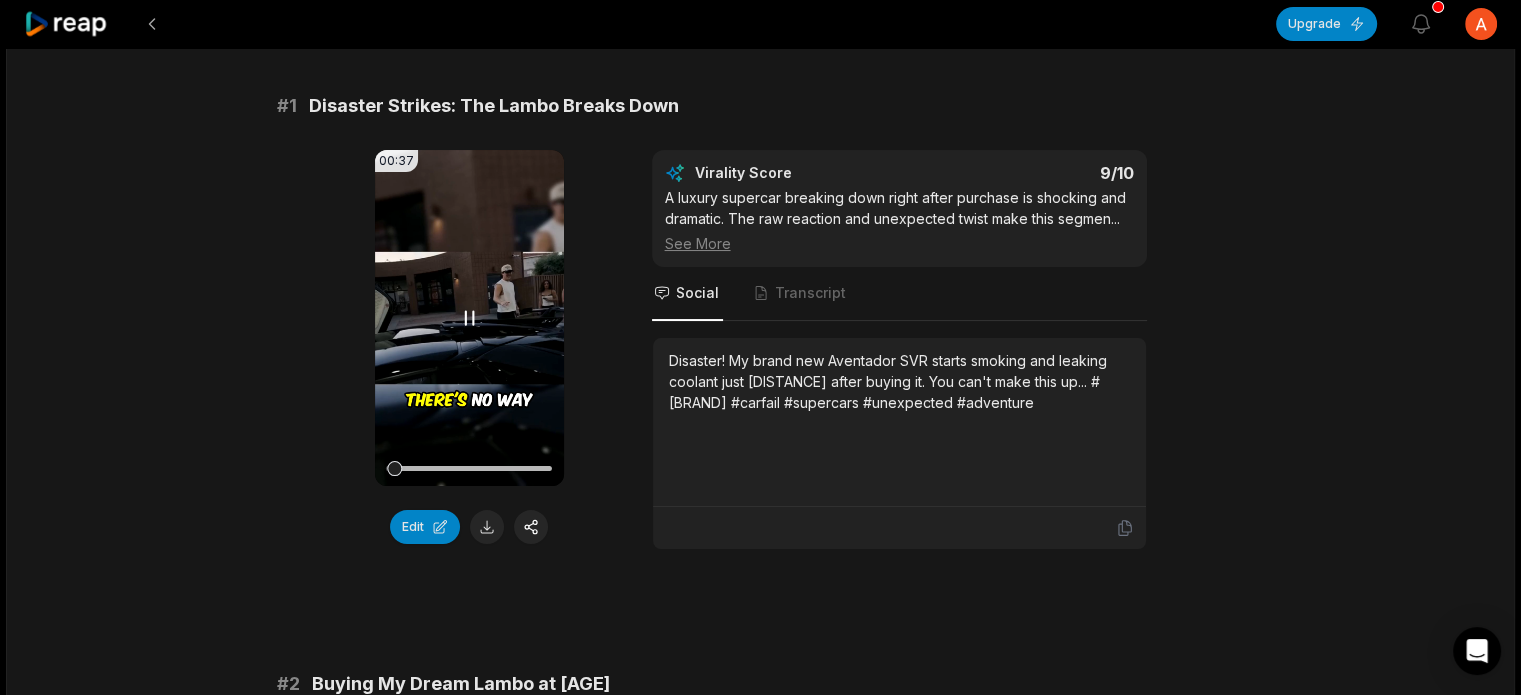 click at bounding box center [469, 468] 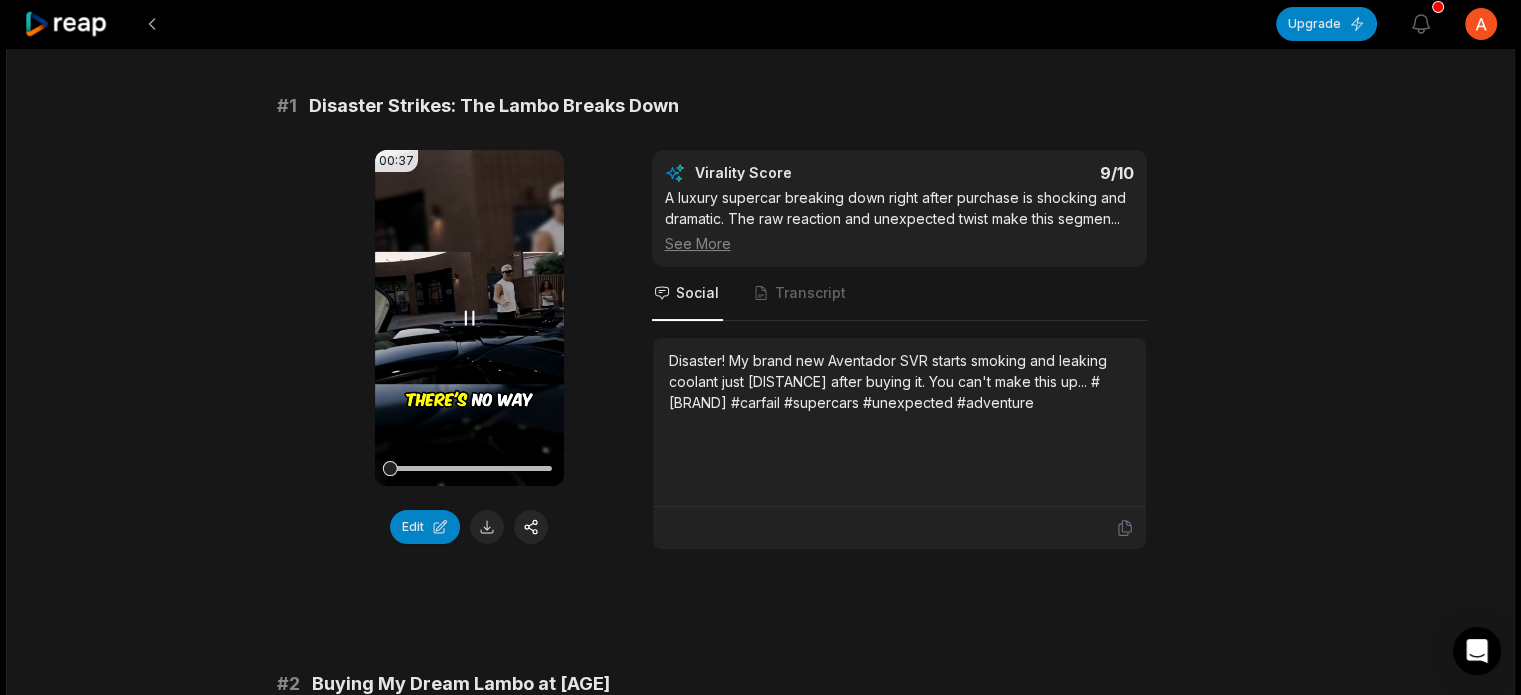 click at bounding box center [469, 468] 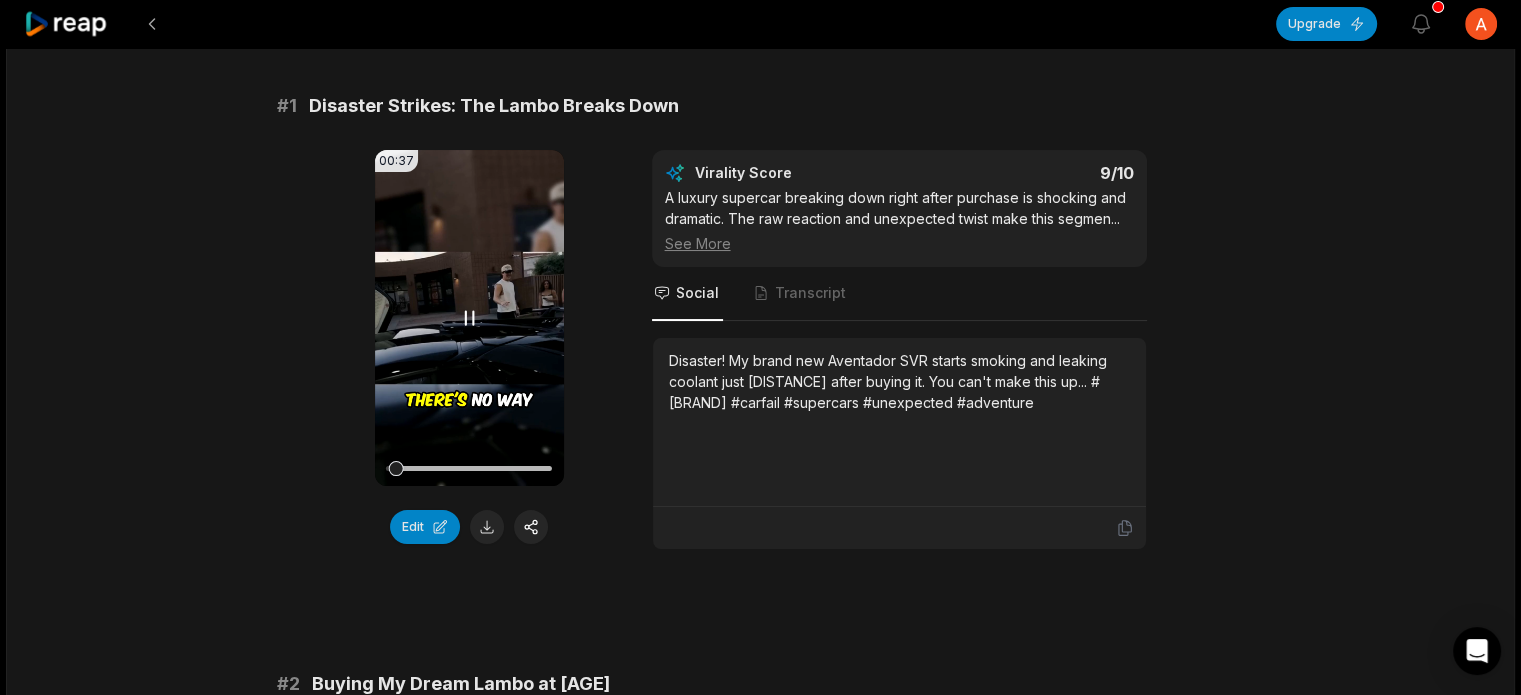 click 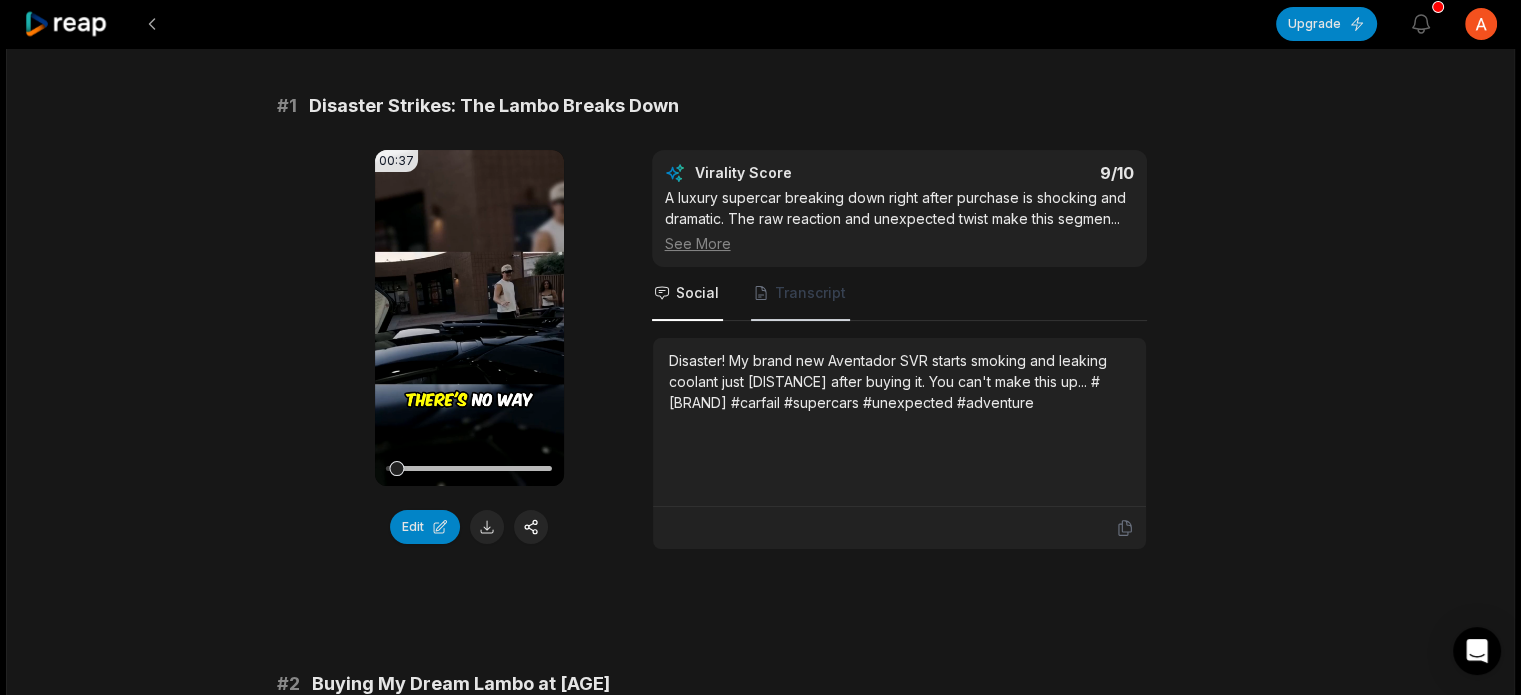 click on "Transcript" at bounding box center (810, 293) 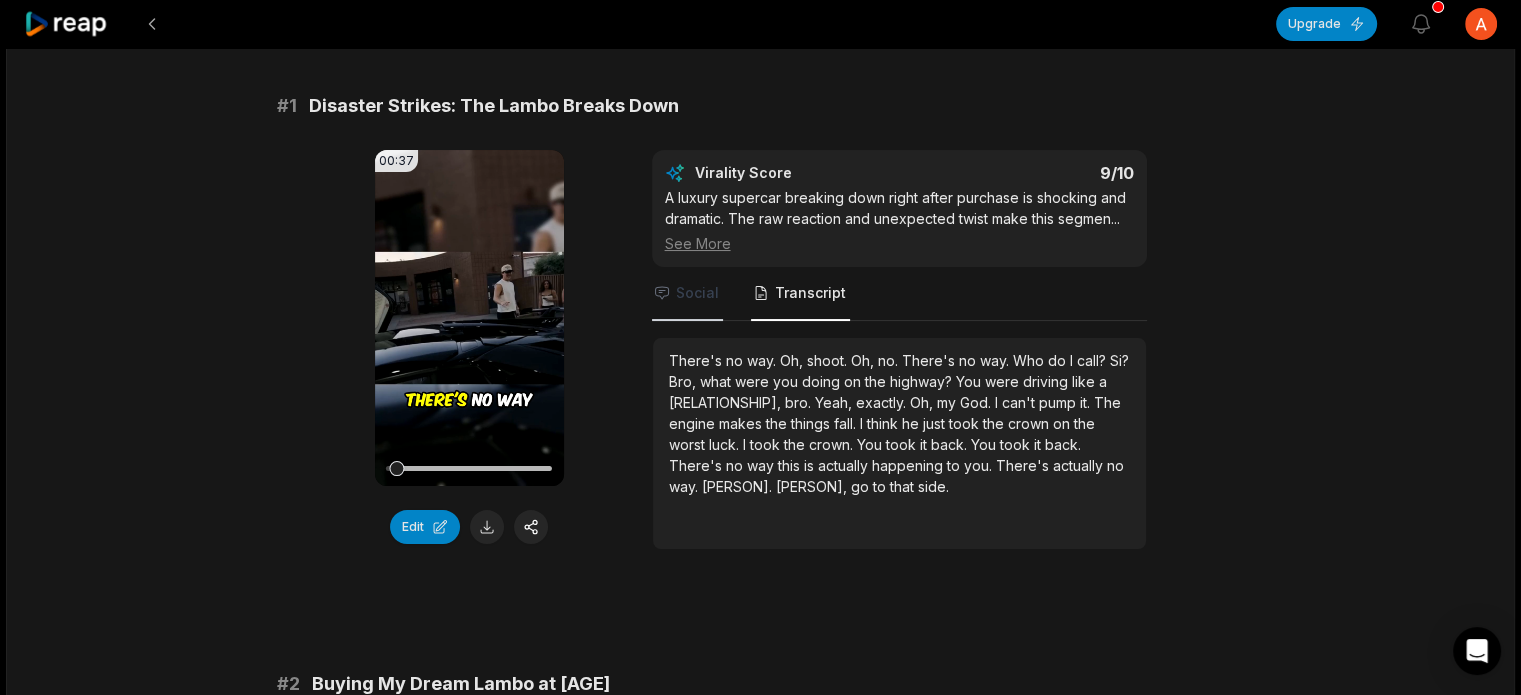 click on "Social" at bounding box center (687, 294) 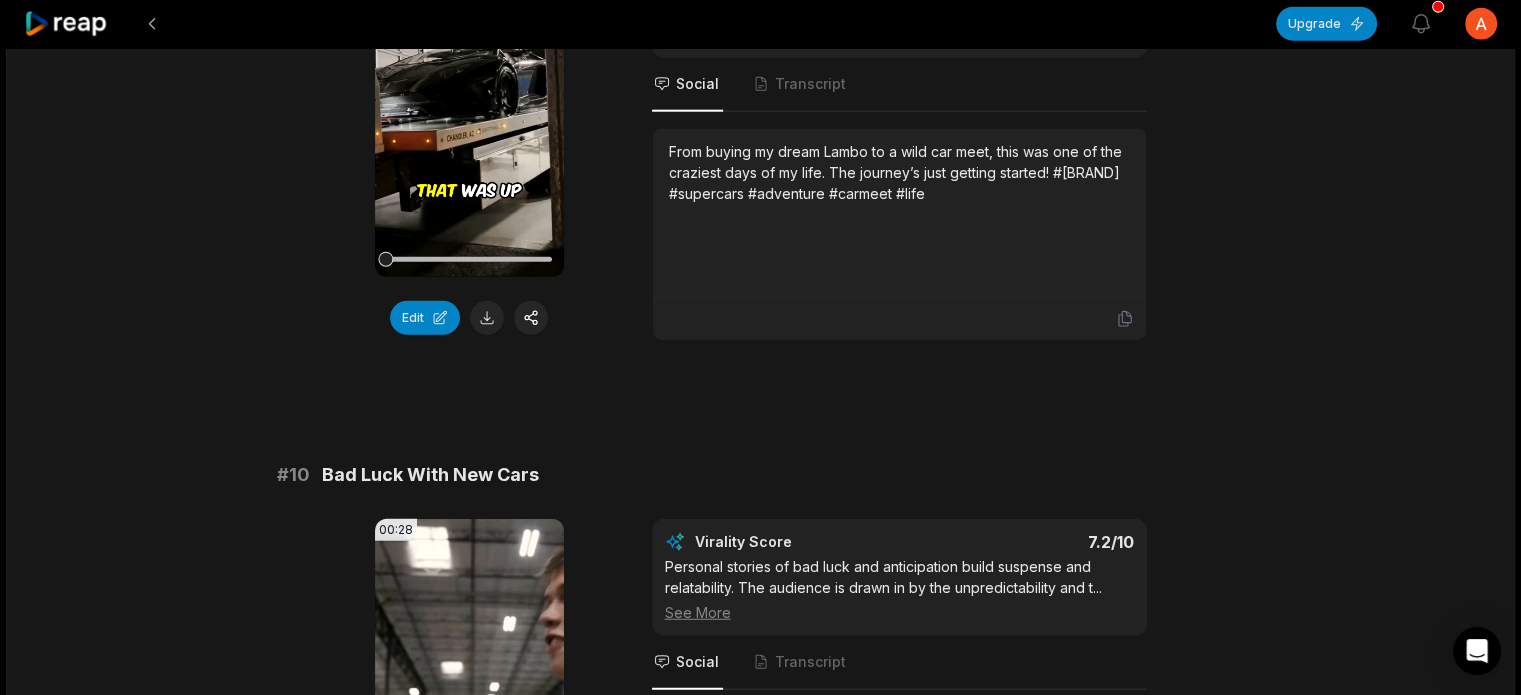 scroll, scrollTop: 5417, scrollLeft: 0, axis: vertical 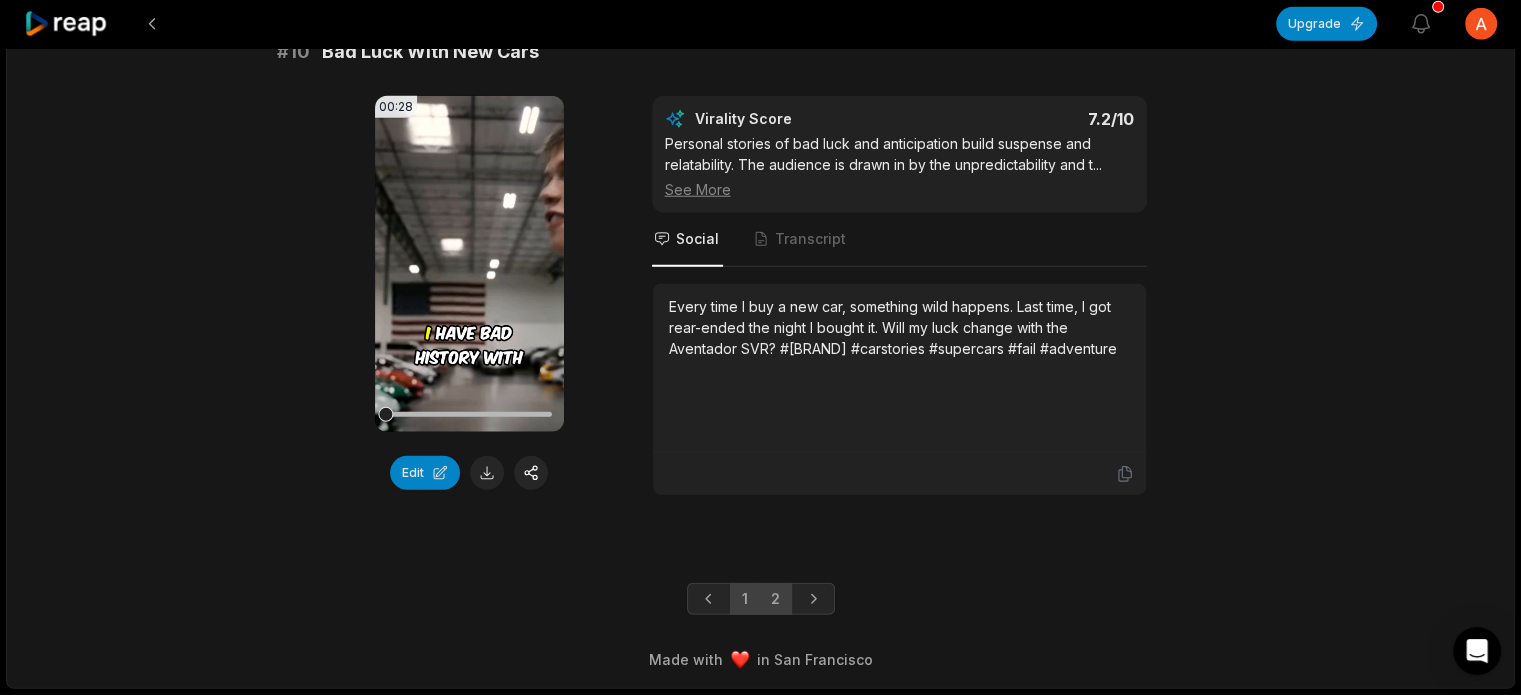 click on "2" at bounding box center (775, 599) 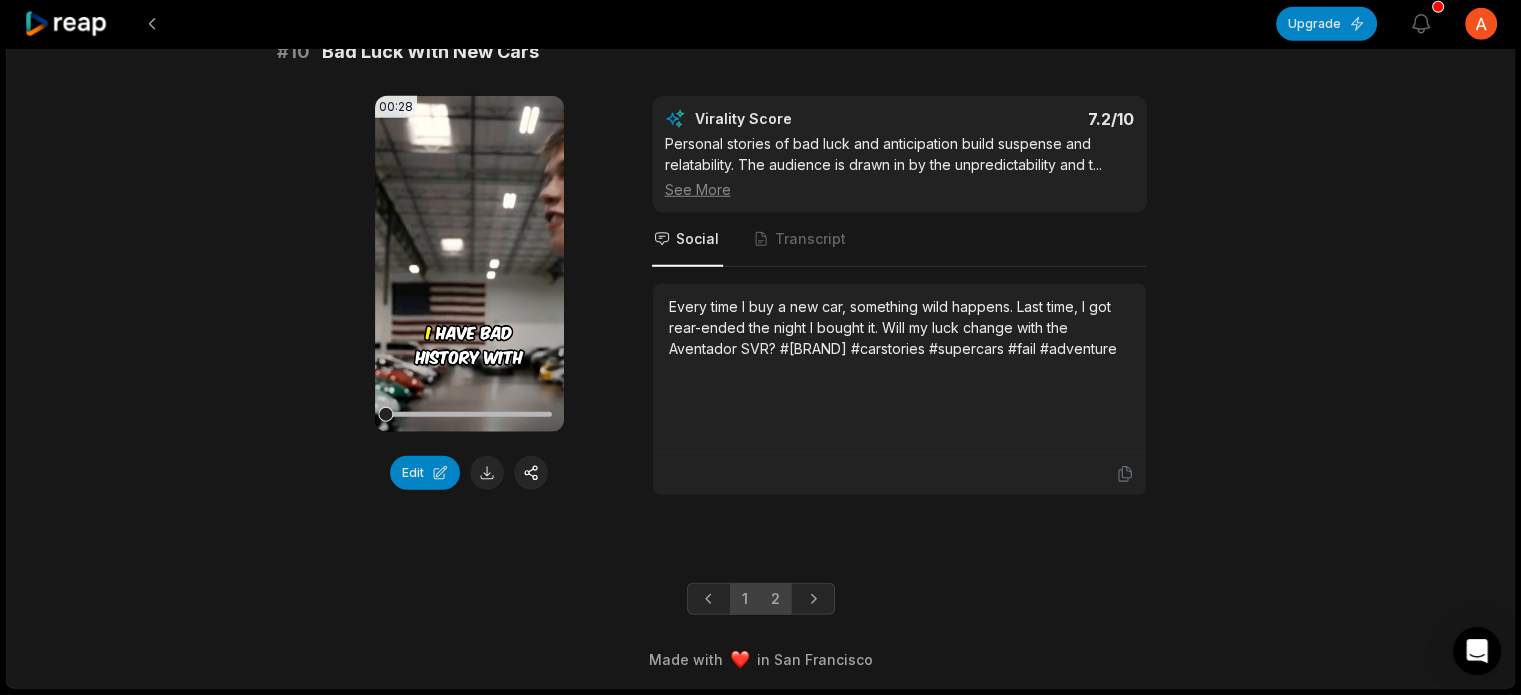 scroll, scrollTop: 0, scrollLeft: 0, axis: both 